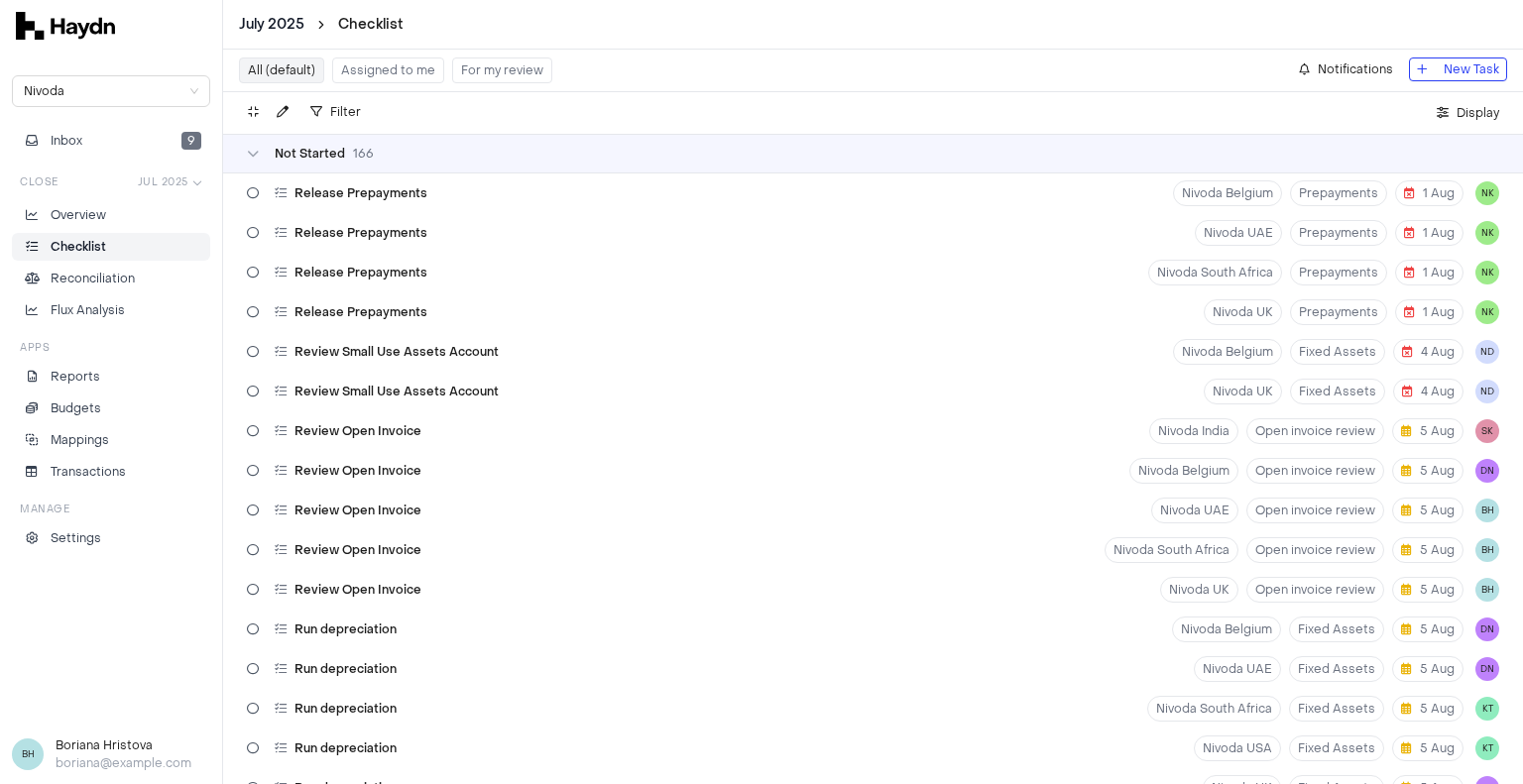 scroll, scrollTop: 0, scrollLeft: 0, axis: both 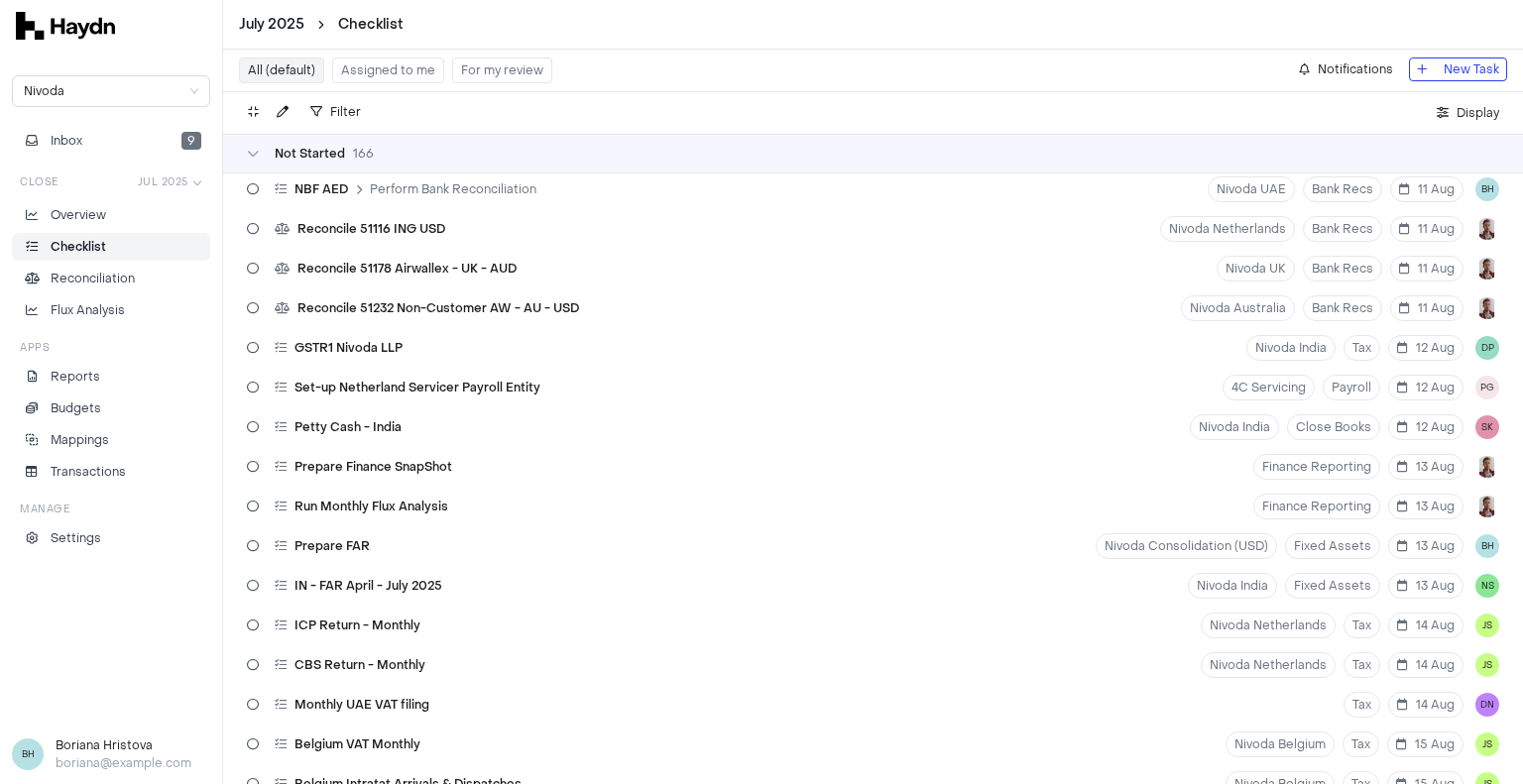 click on "Assigned to me" at bounding box center [388, 70] 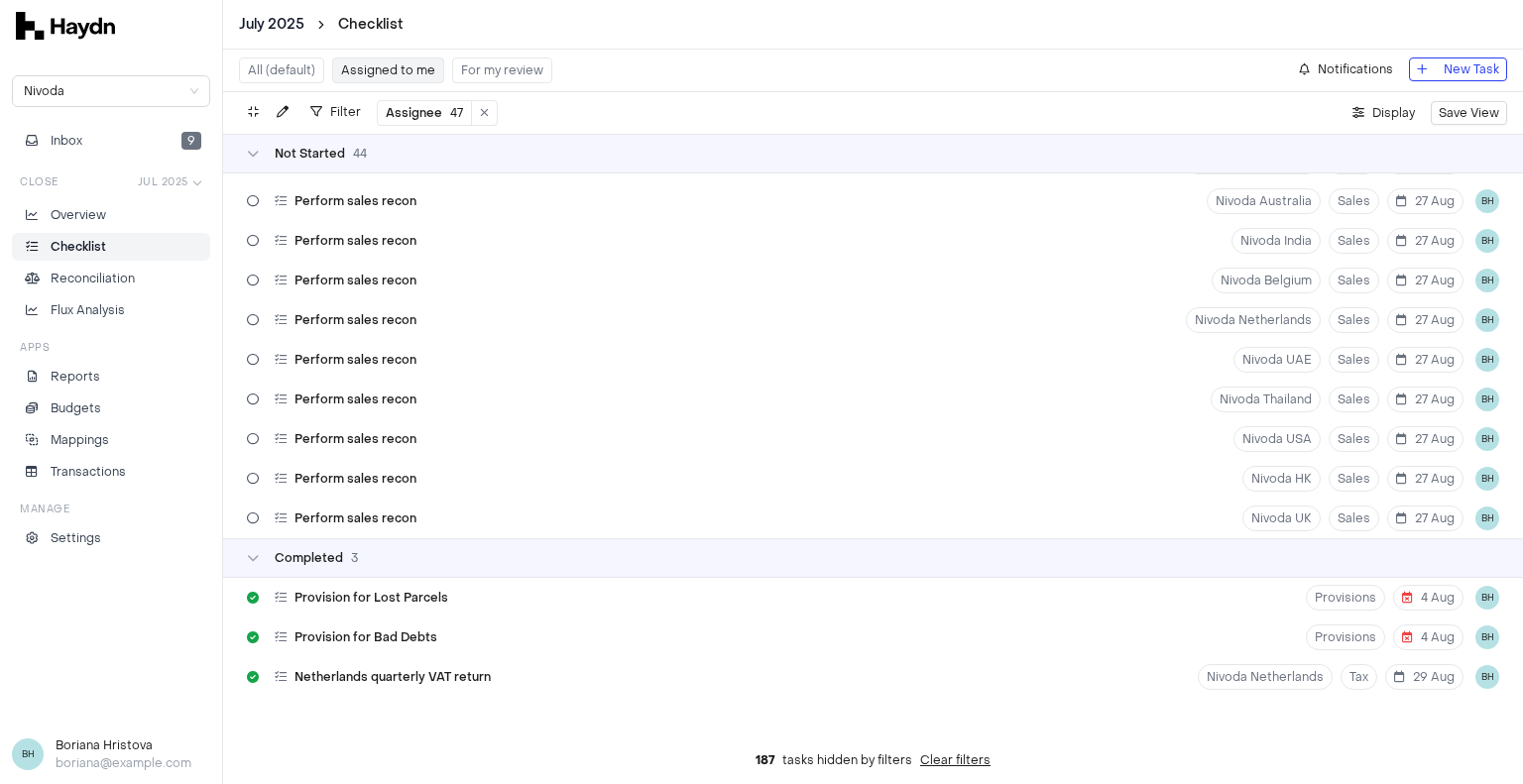 scroll, scrollTop: 1378, scrollLeft: 0, axis: vertical 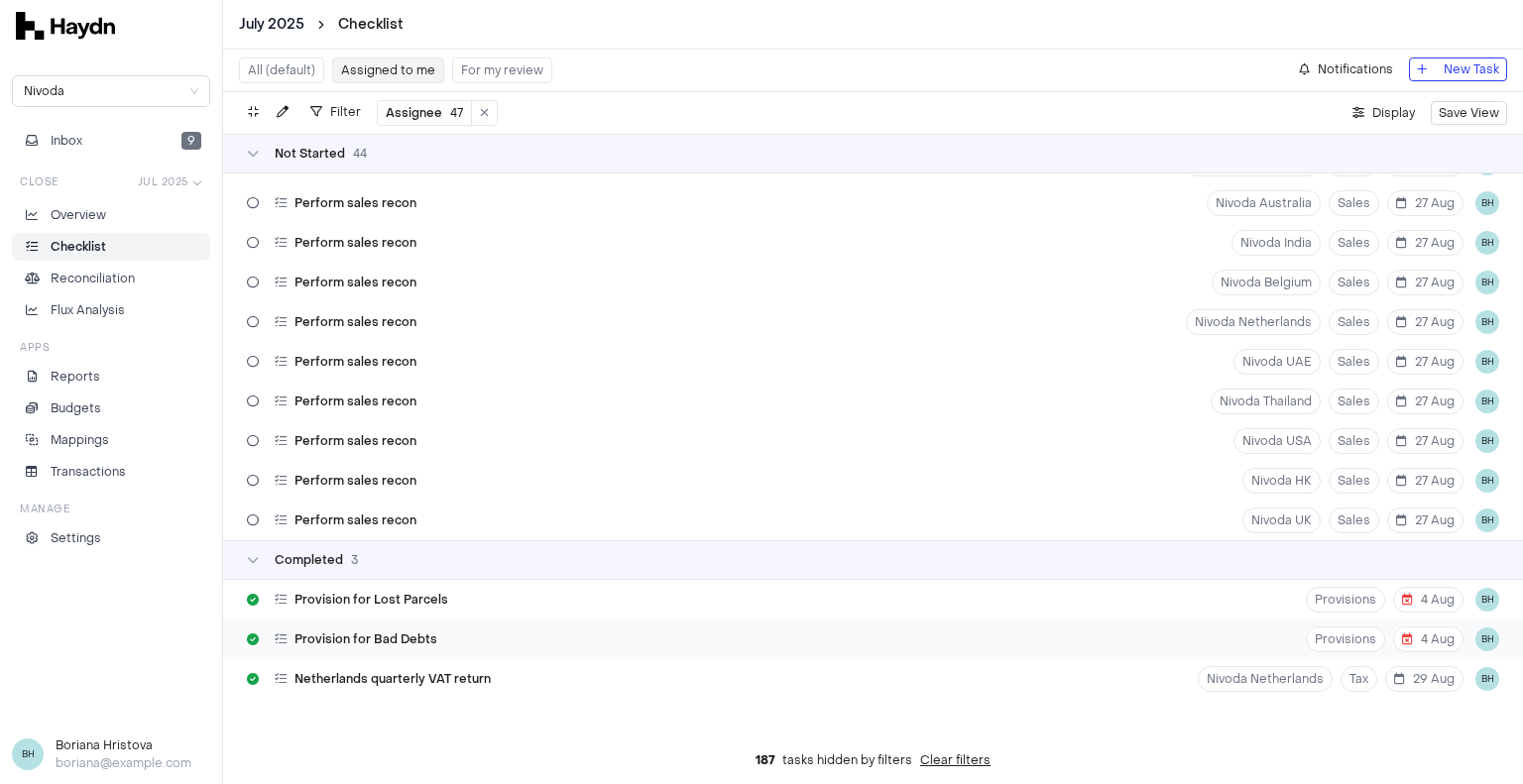 click on "Provision for Bad Debts Provisions 4 Aug BH" at bounding box center [873, 639] 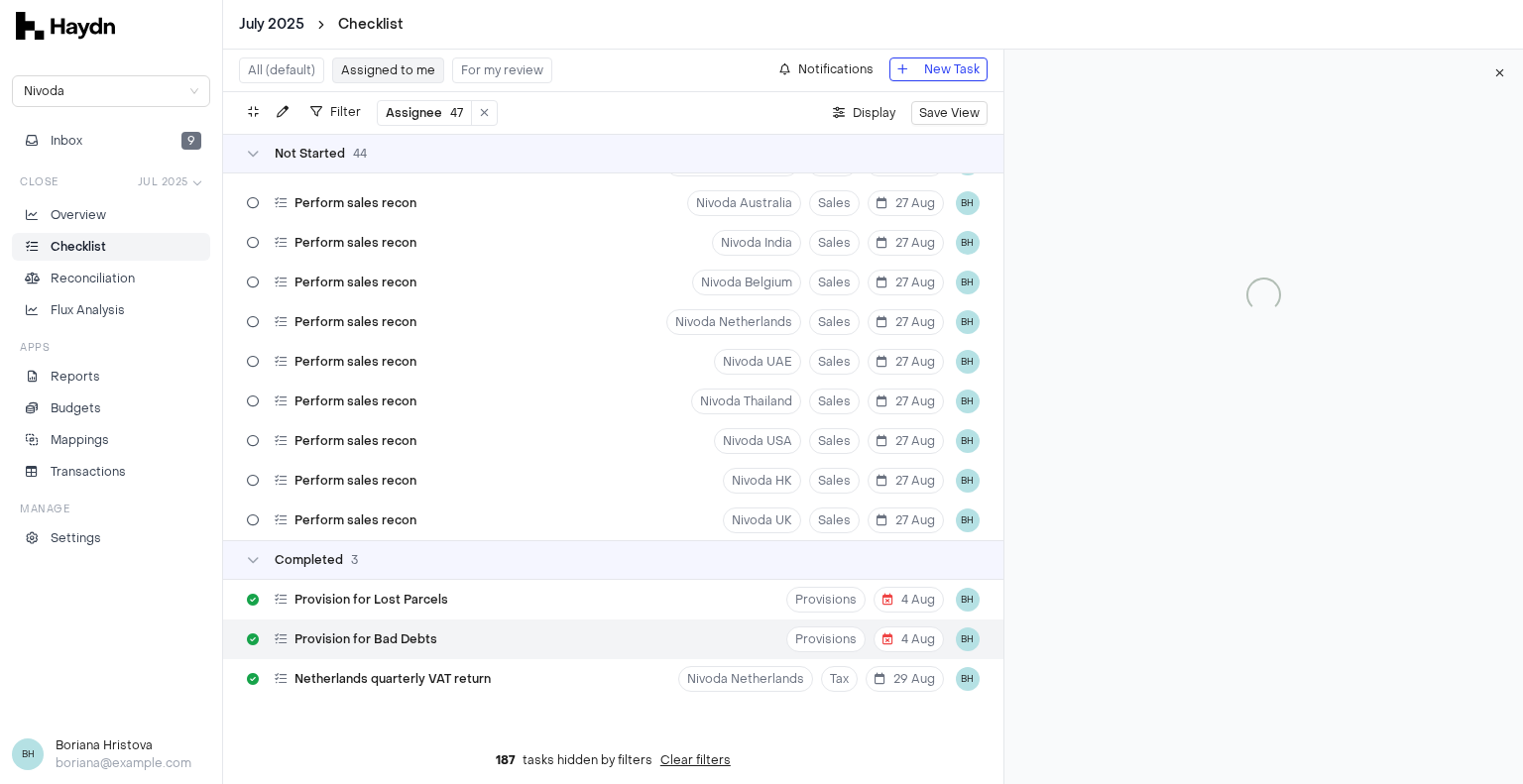 type 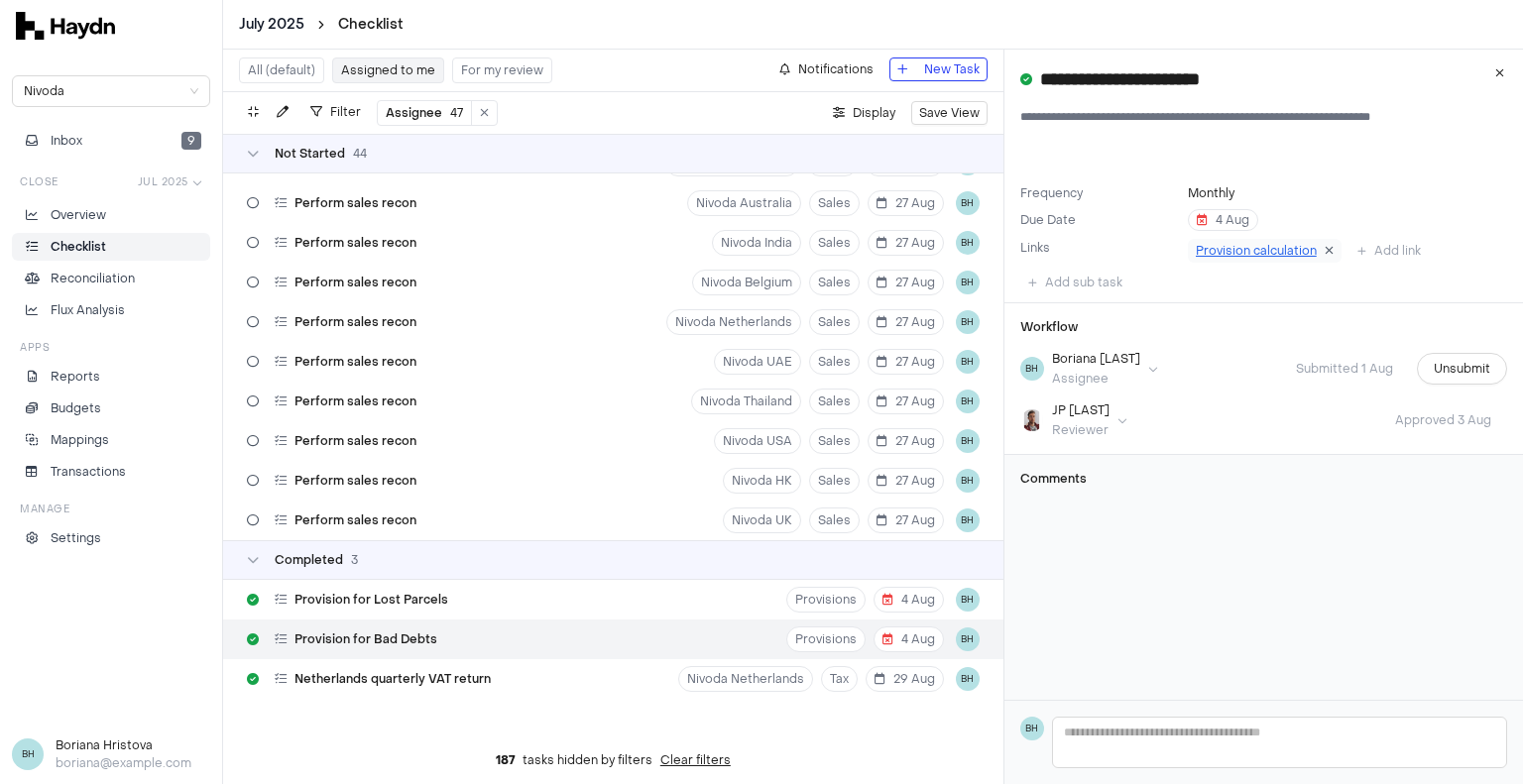 click at bounding box center [1329, 251] 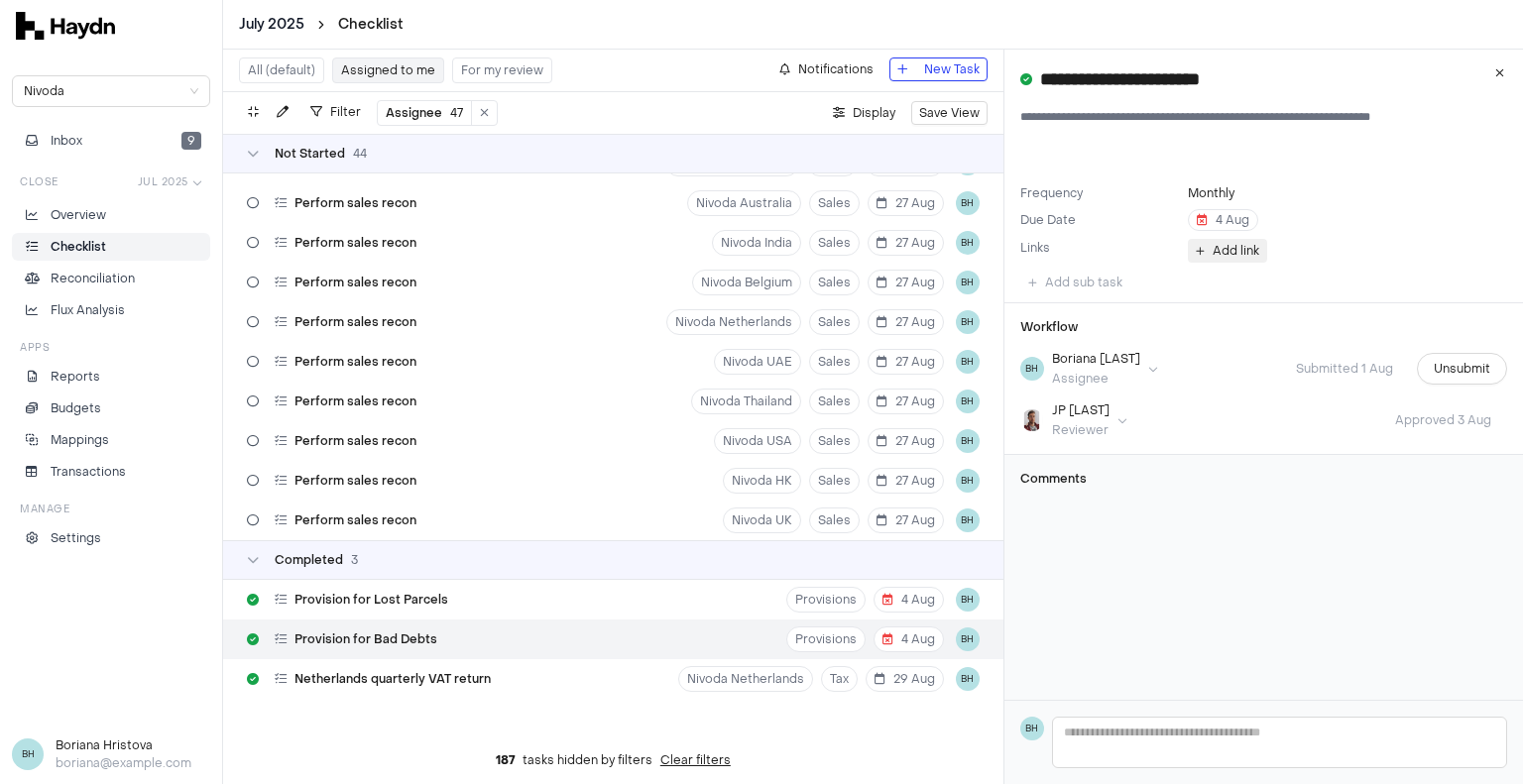 click on "Add link" at bounding box center (1235, 251) 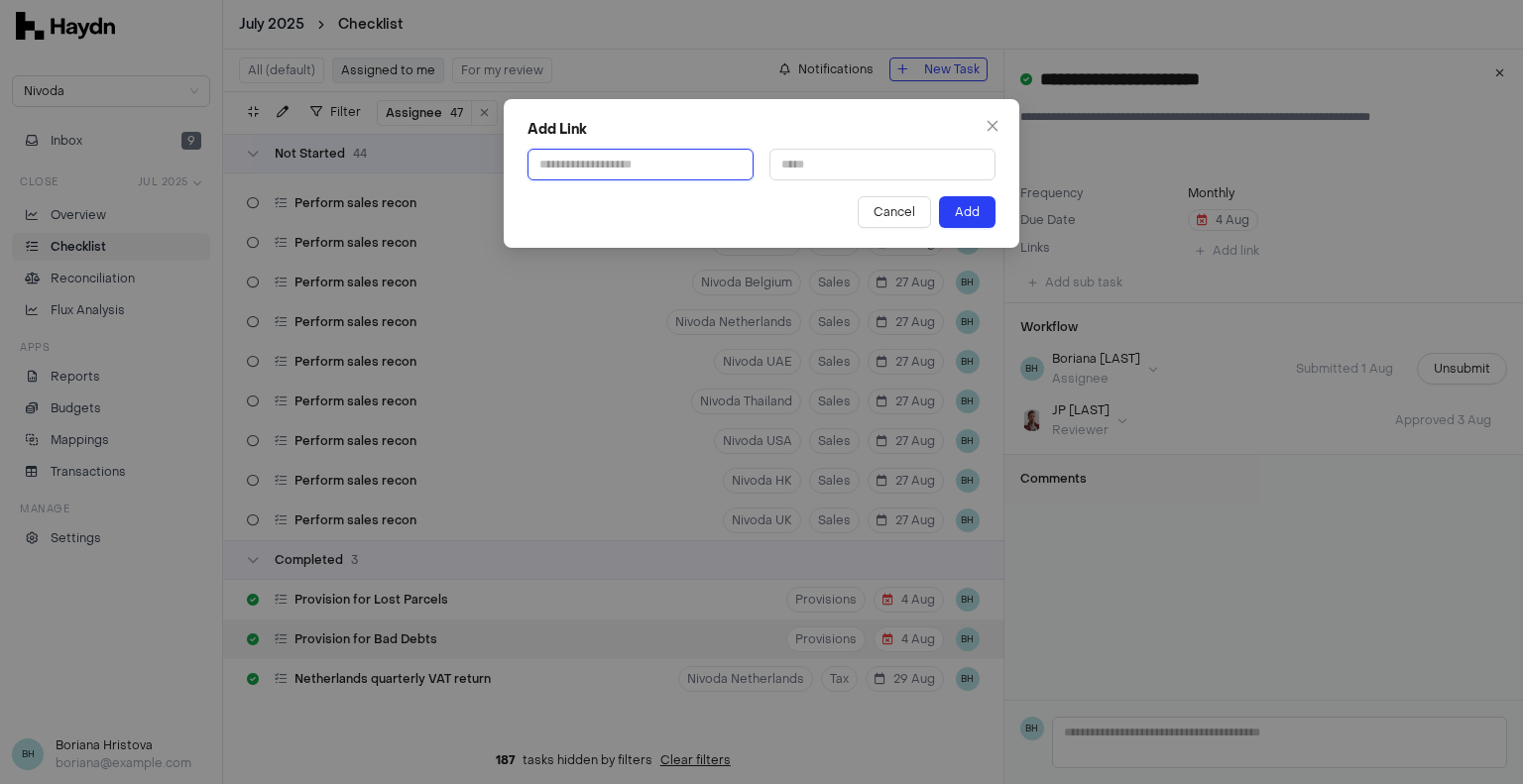 click at bounding box center [641, 165] 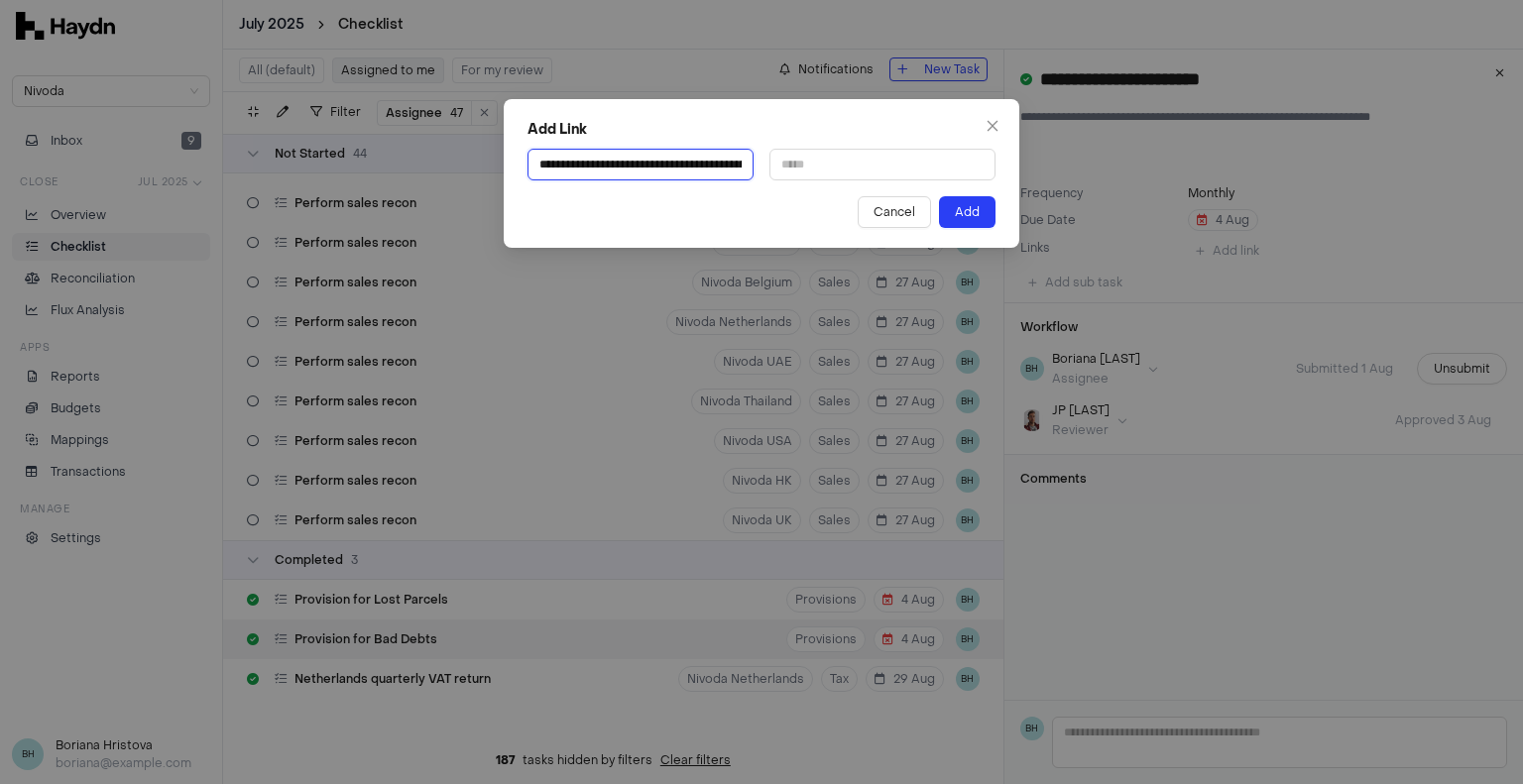 scroll, scrollTop: 0, scrollLeft: 725, axis: horizontal 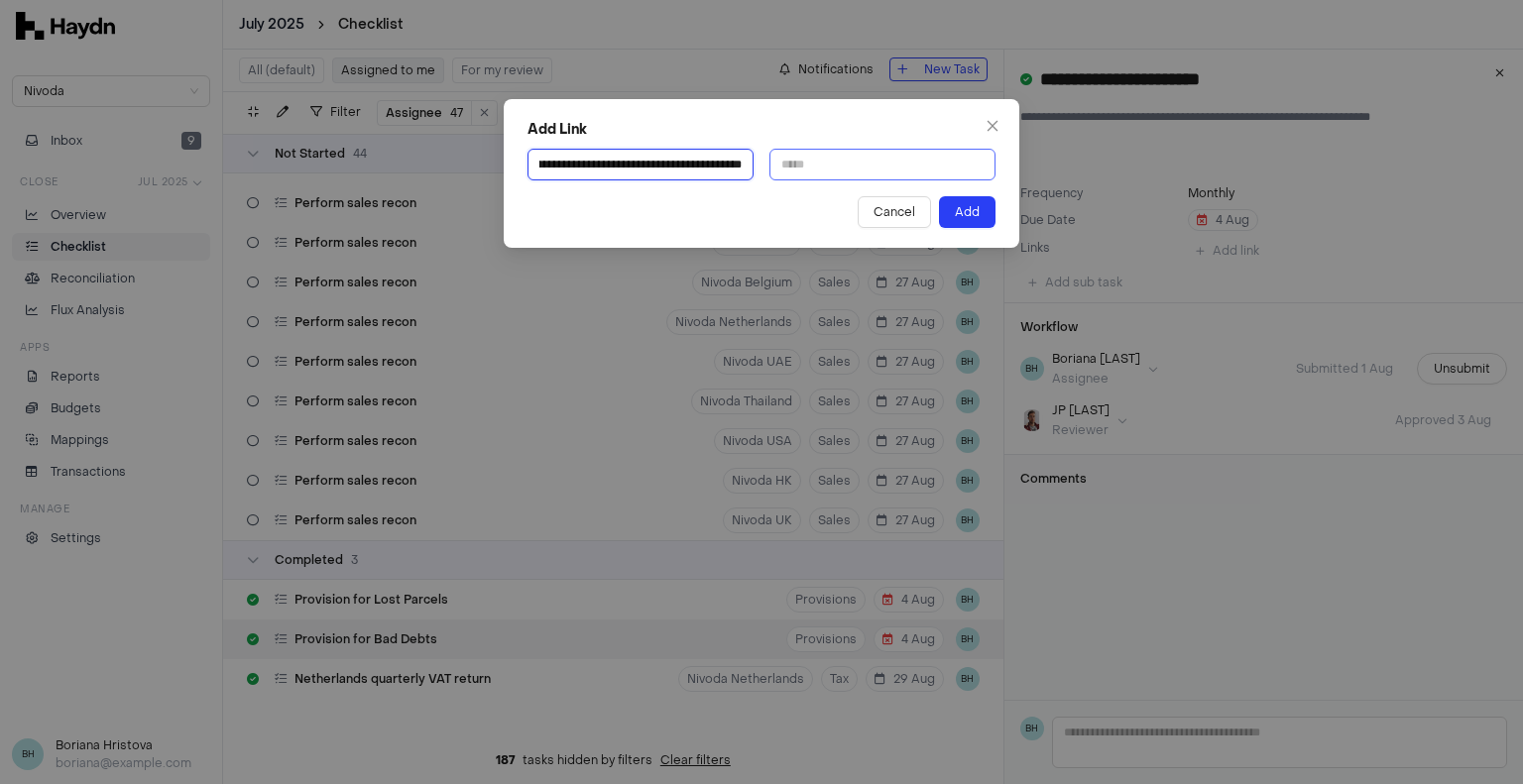 type on "**********" 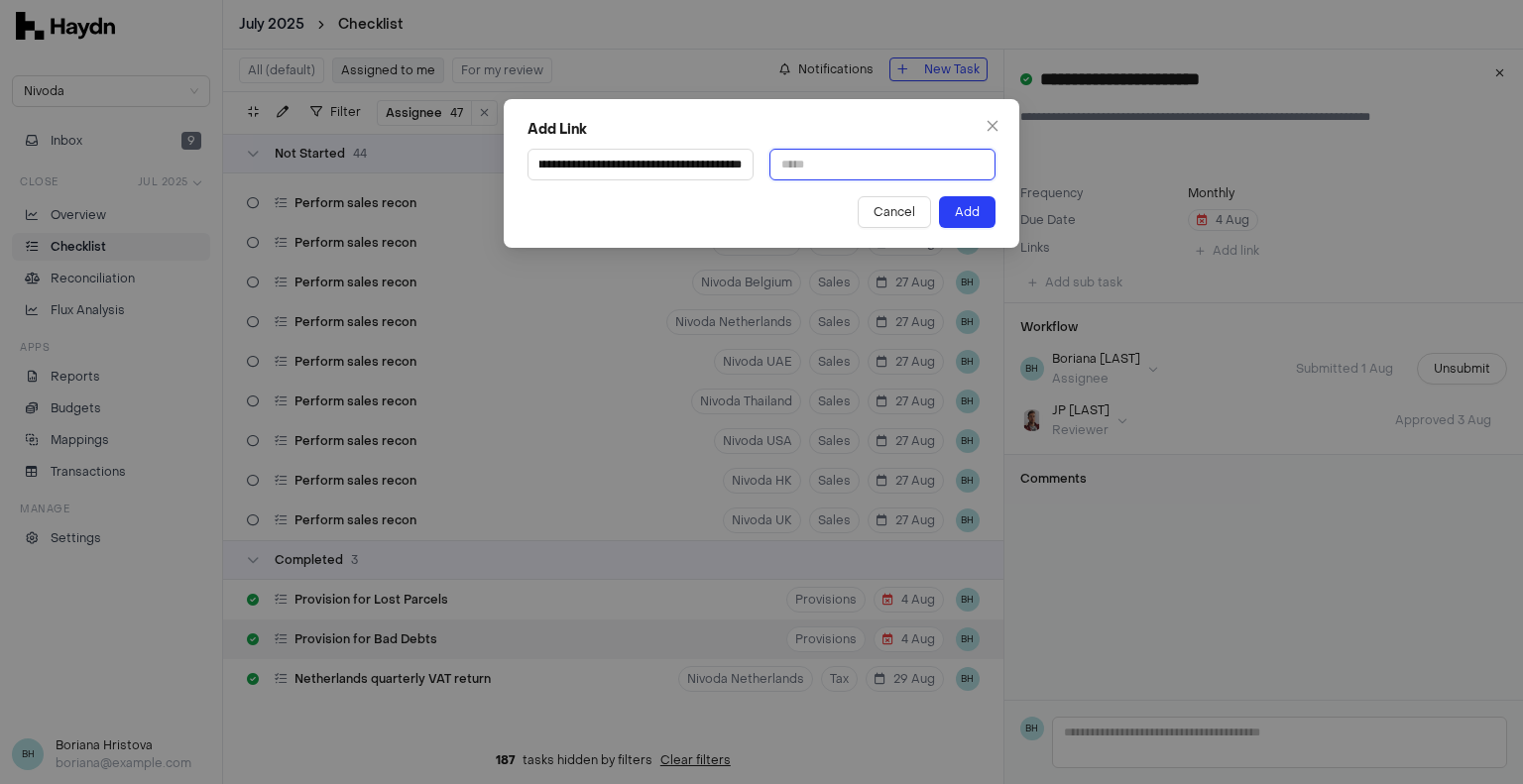 scroll, scrollTop: 0, scrollLeft: 0, axis: both 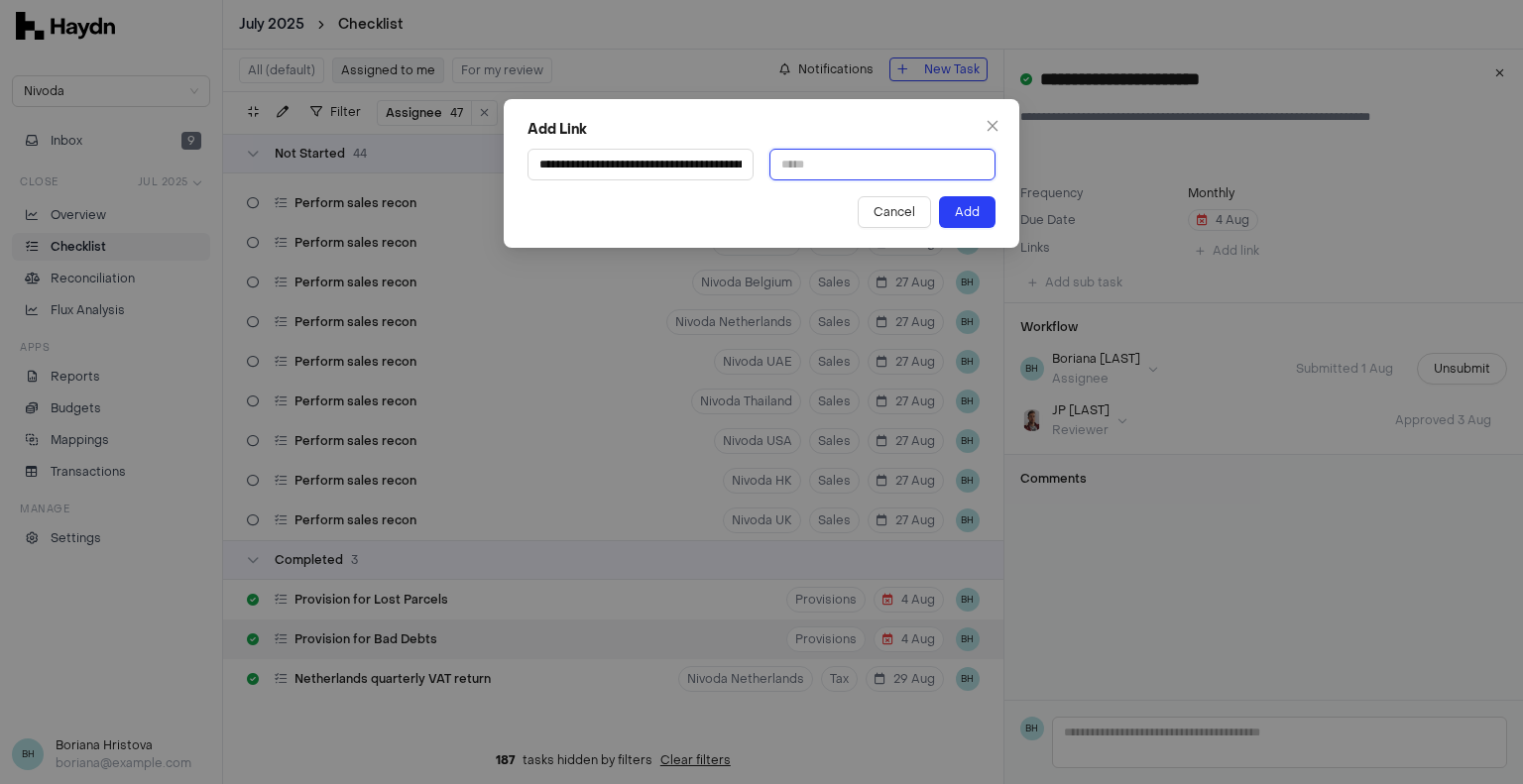click at bounding box center [882, 165] 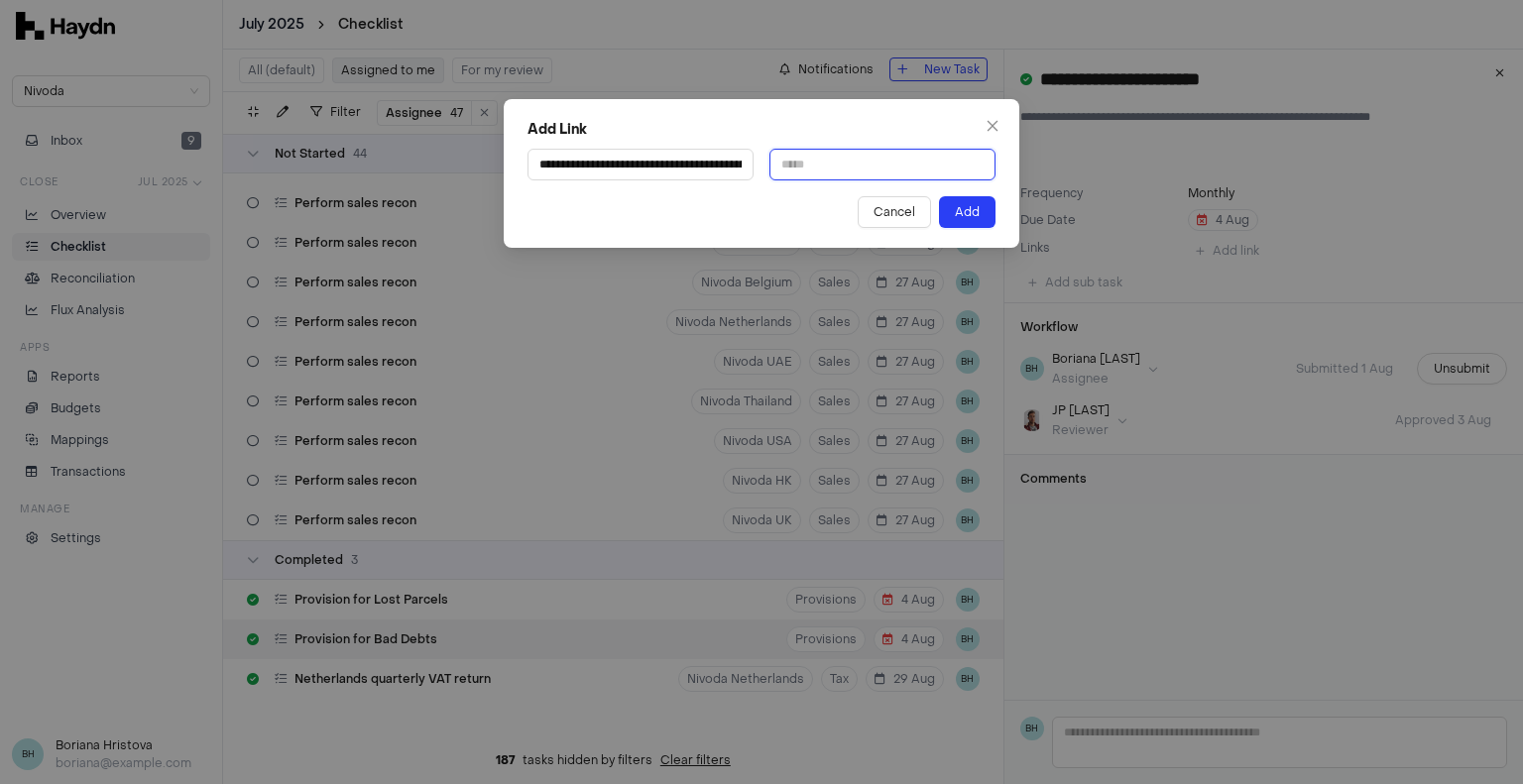 type on "**********" 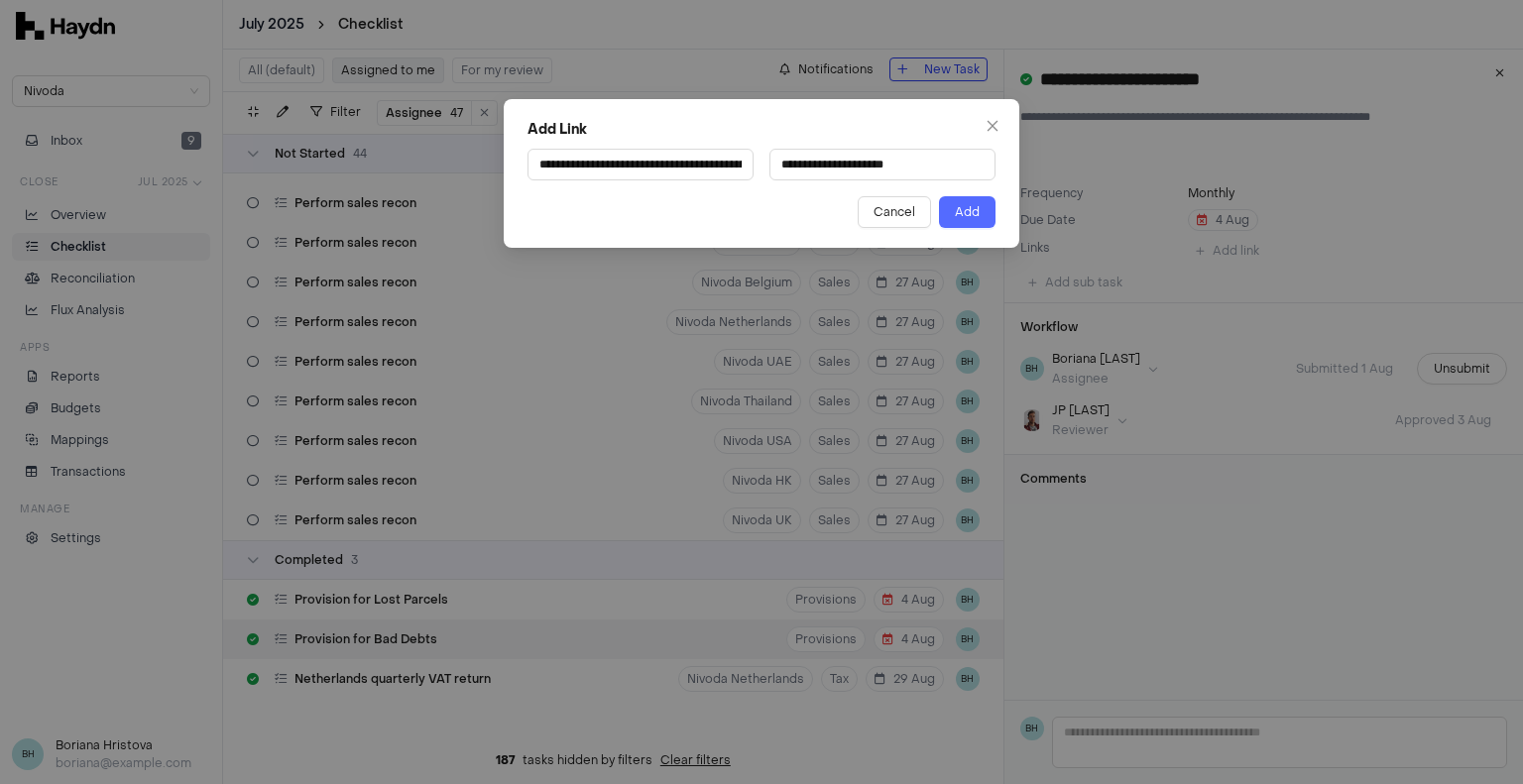 click on "Add" at bounding box center (967, 212) 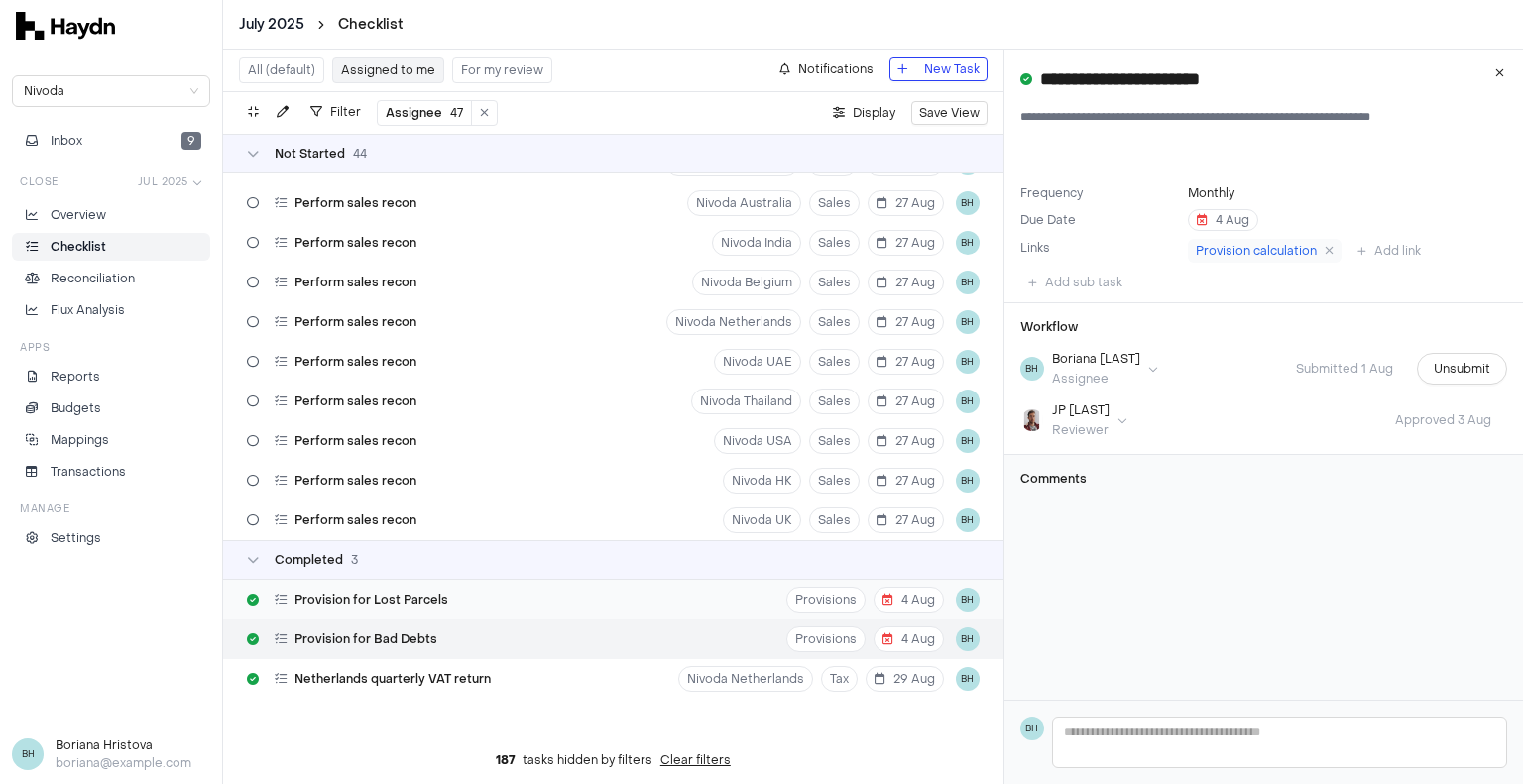 click on "Provision for Lost Parcels" at bounding box center (371, 600) 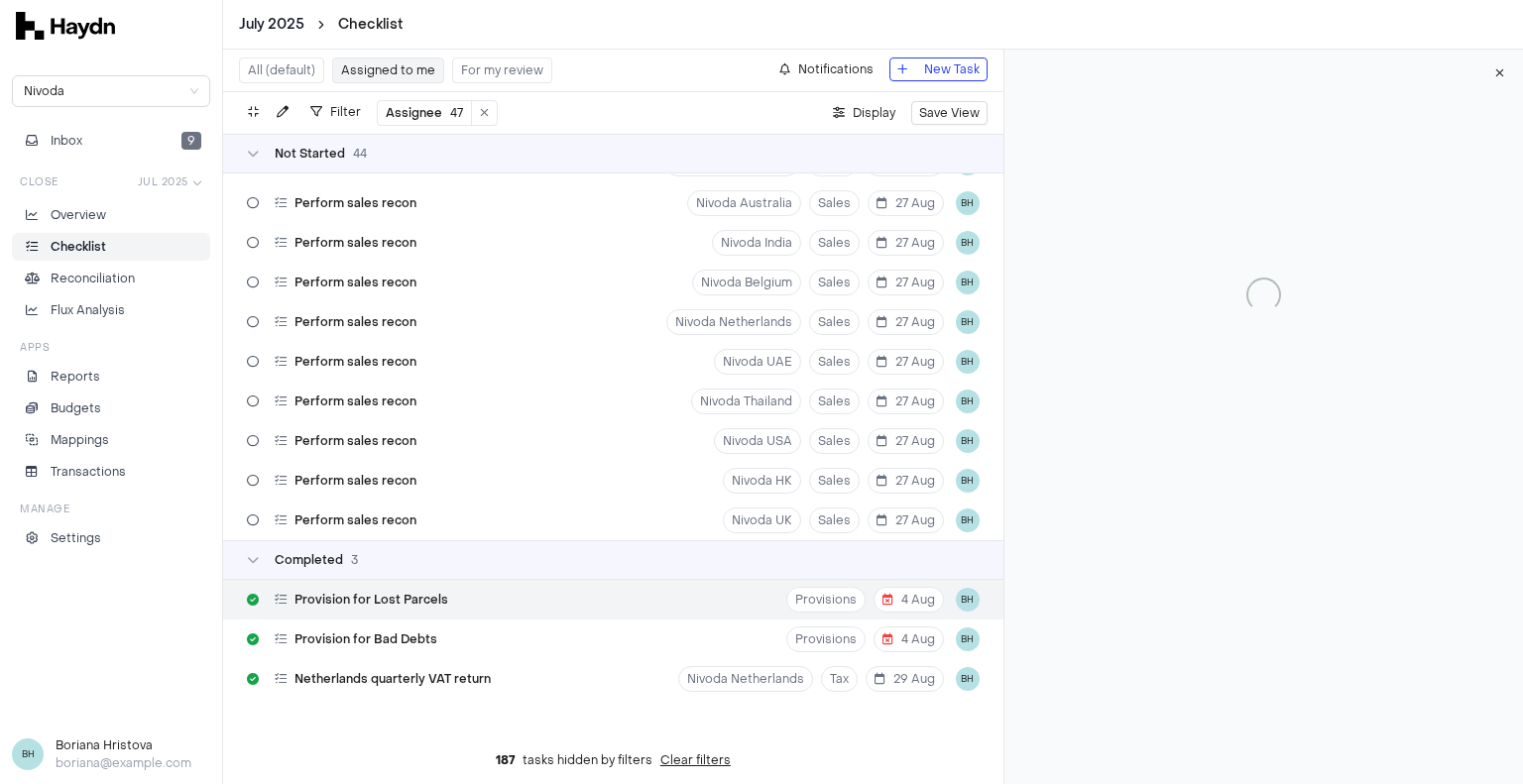 type 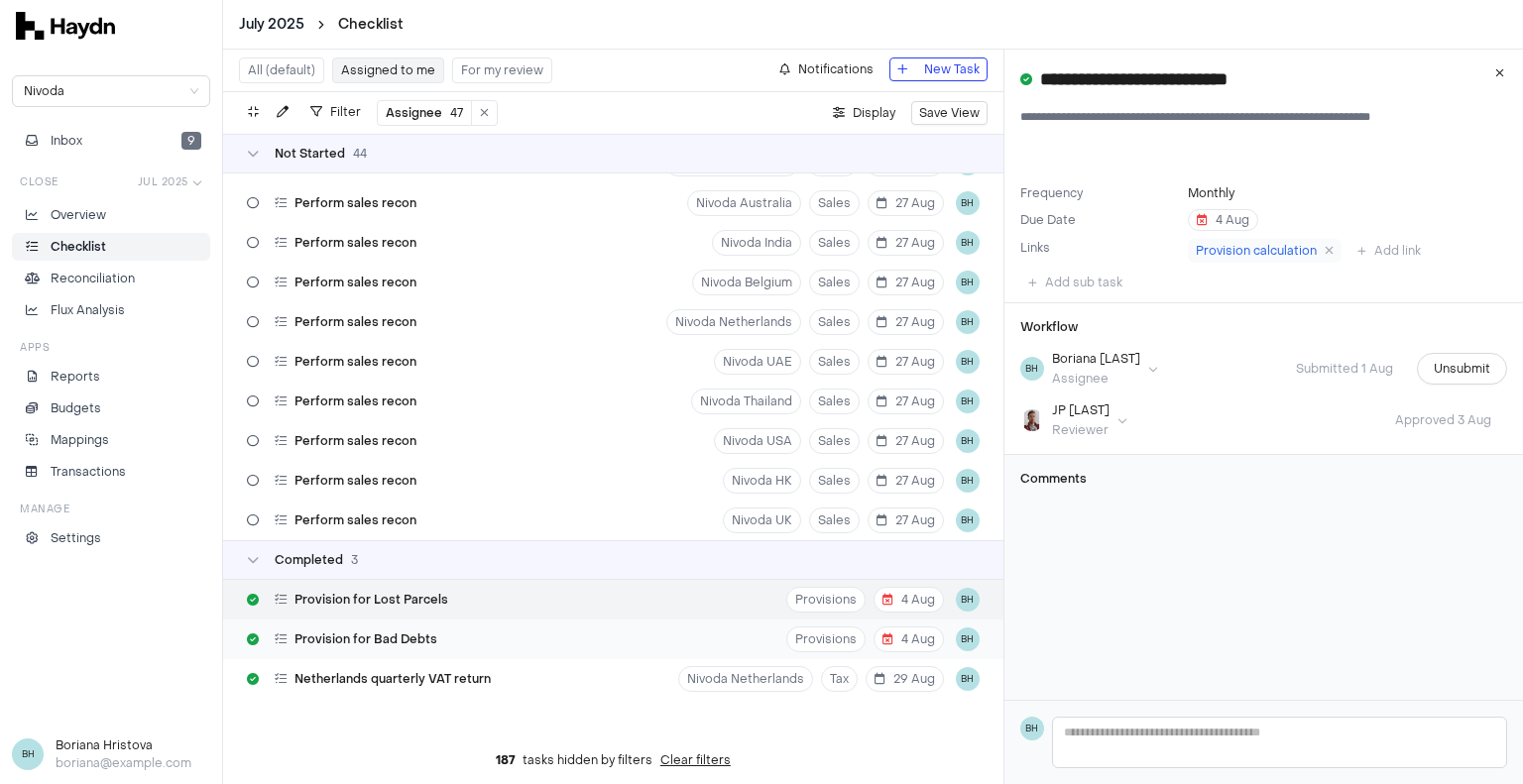click on "Provision for Bad Debts Provisions 4 Aug BH" at bounding box center (613, 639) 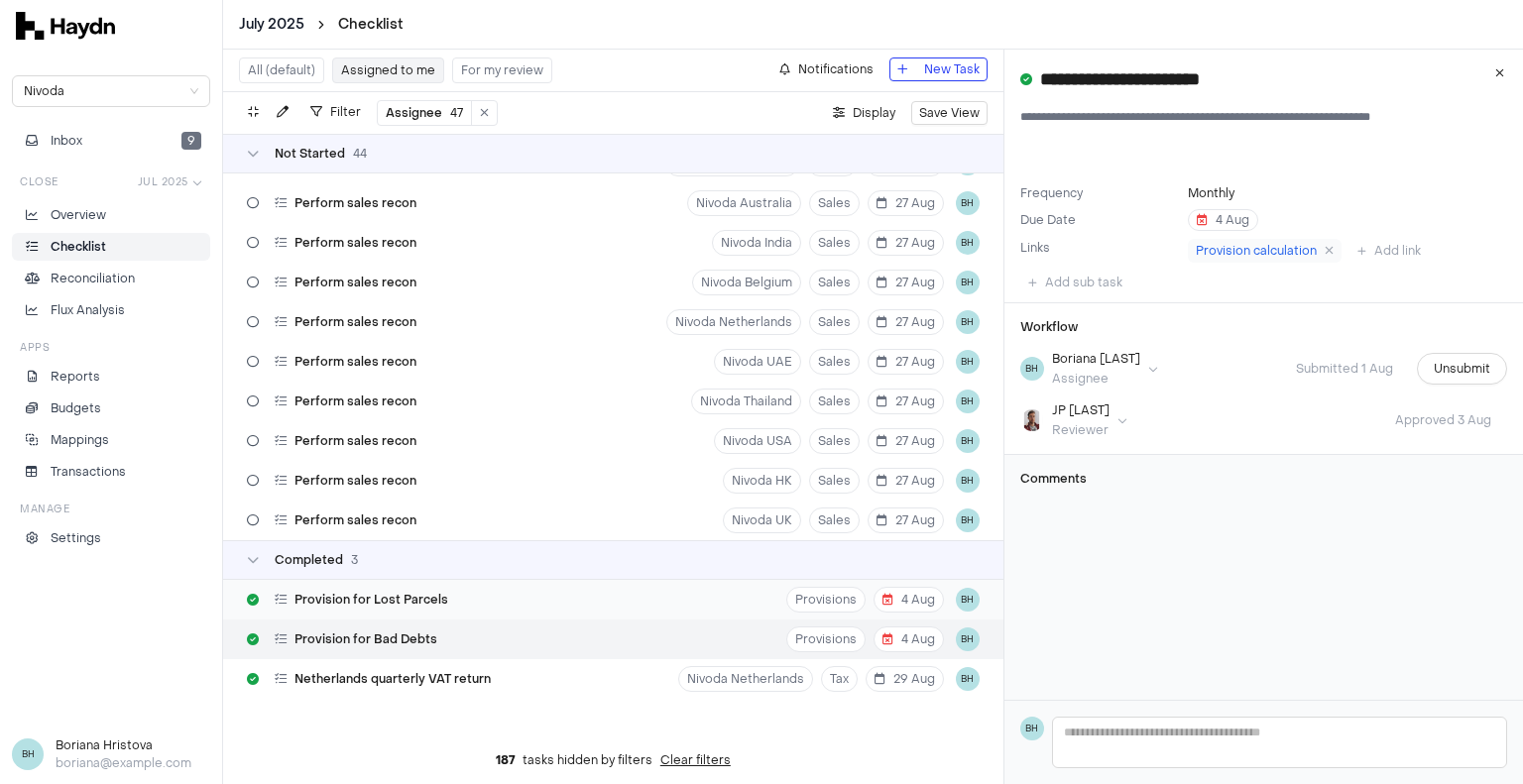 click on "Provision for Lost Parcels  Provisions 4 Aug BH" at bounding box center (613, 600) 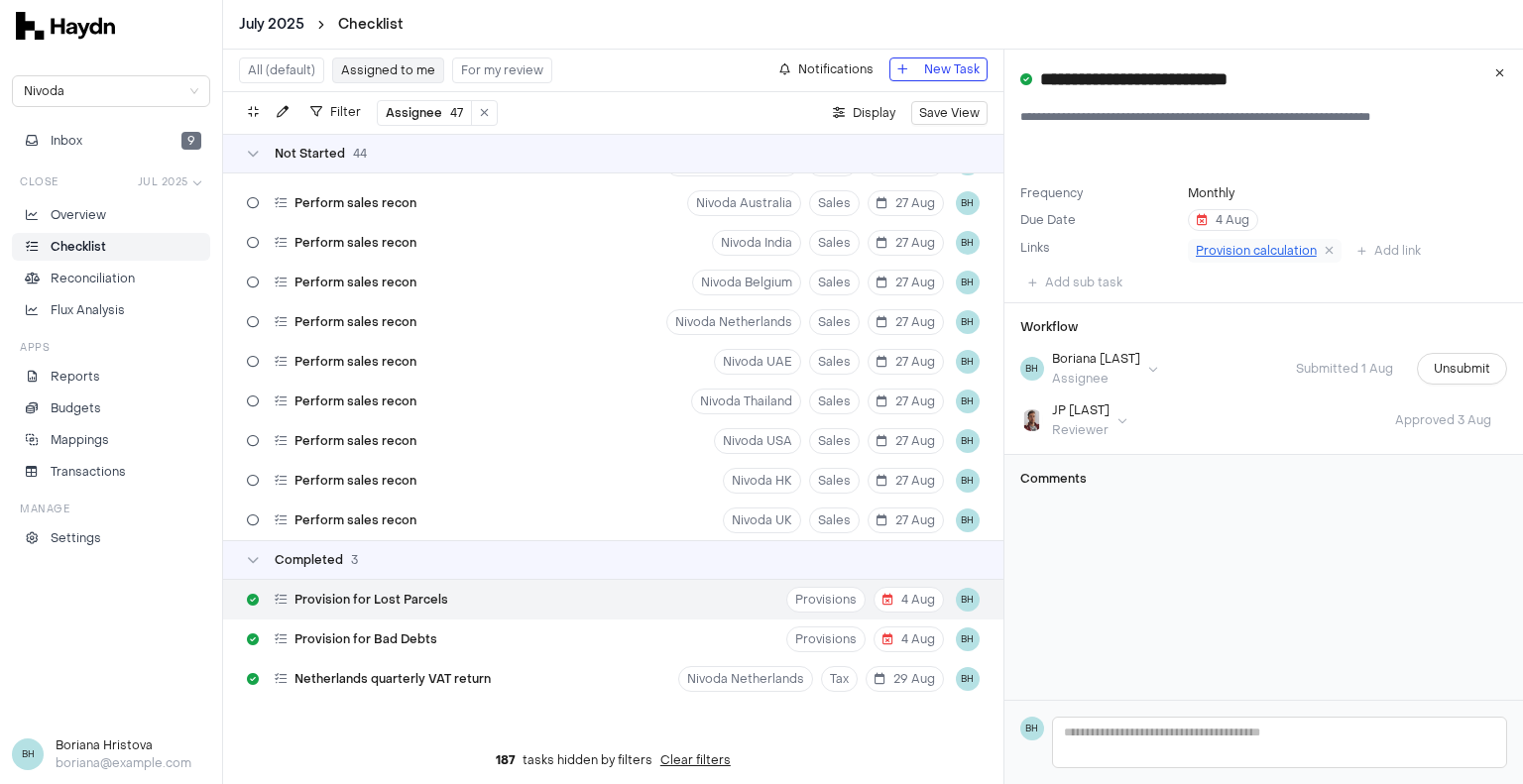 click on "Provision calculation" at bounding box center (1264, 251) 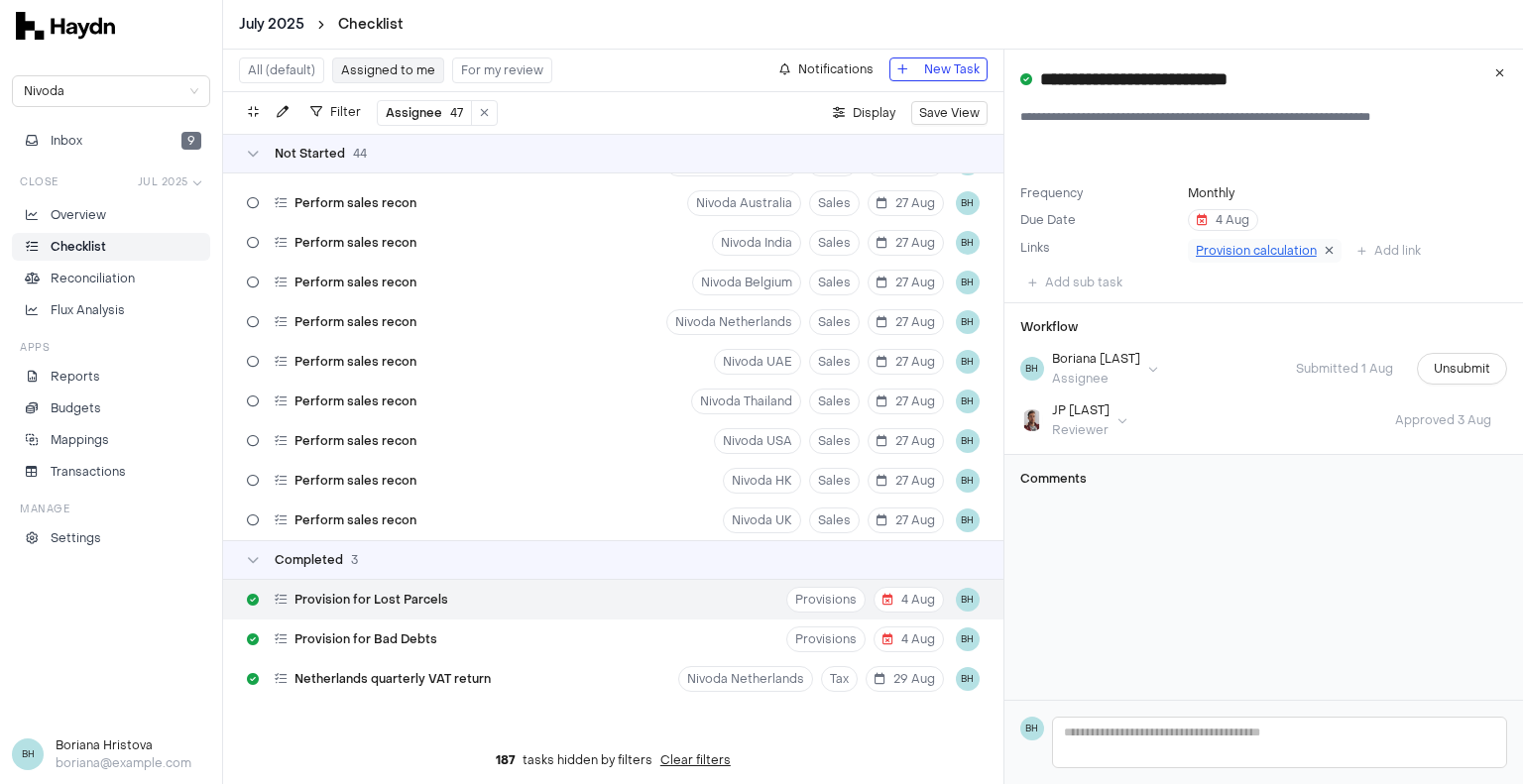 click at bounding box center (1329, 251) 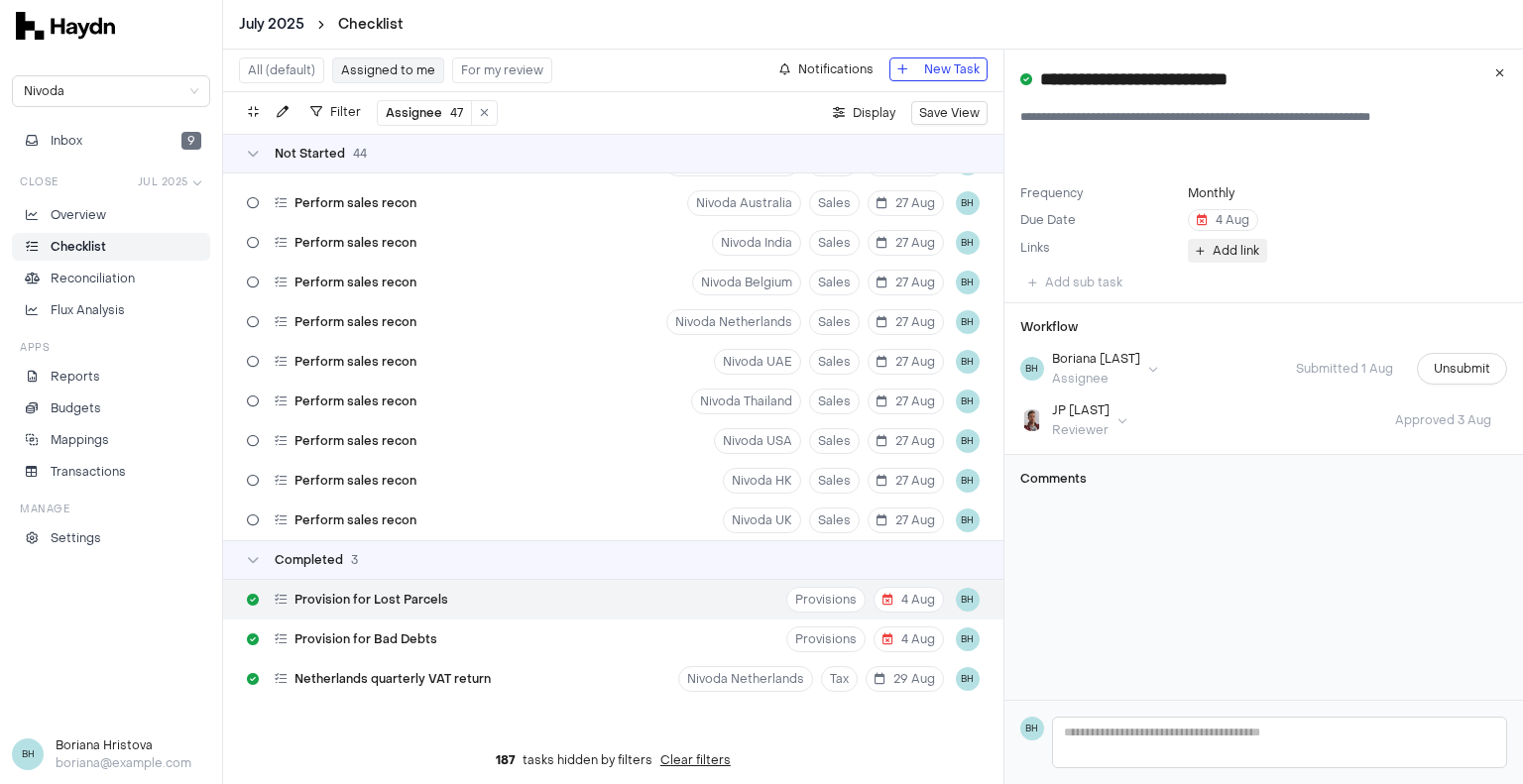 click on "Add link" at bounding box center [1228, 251] 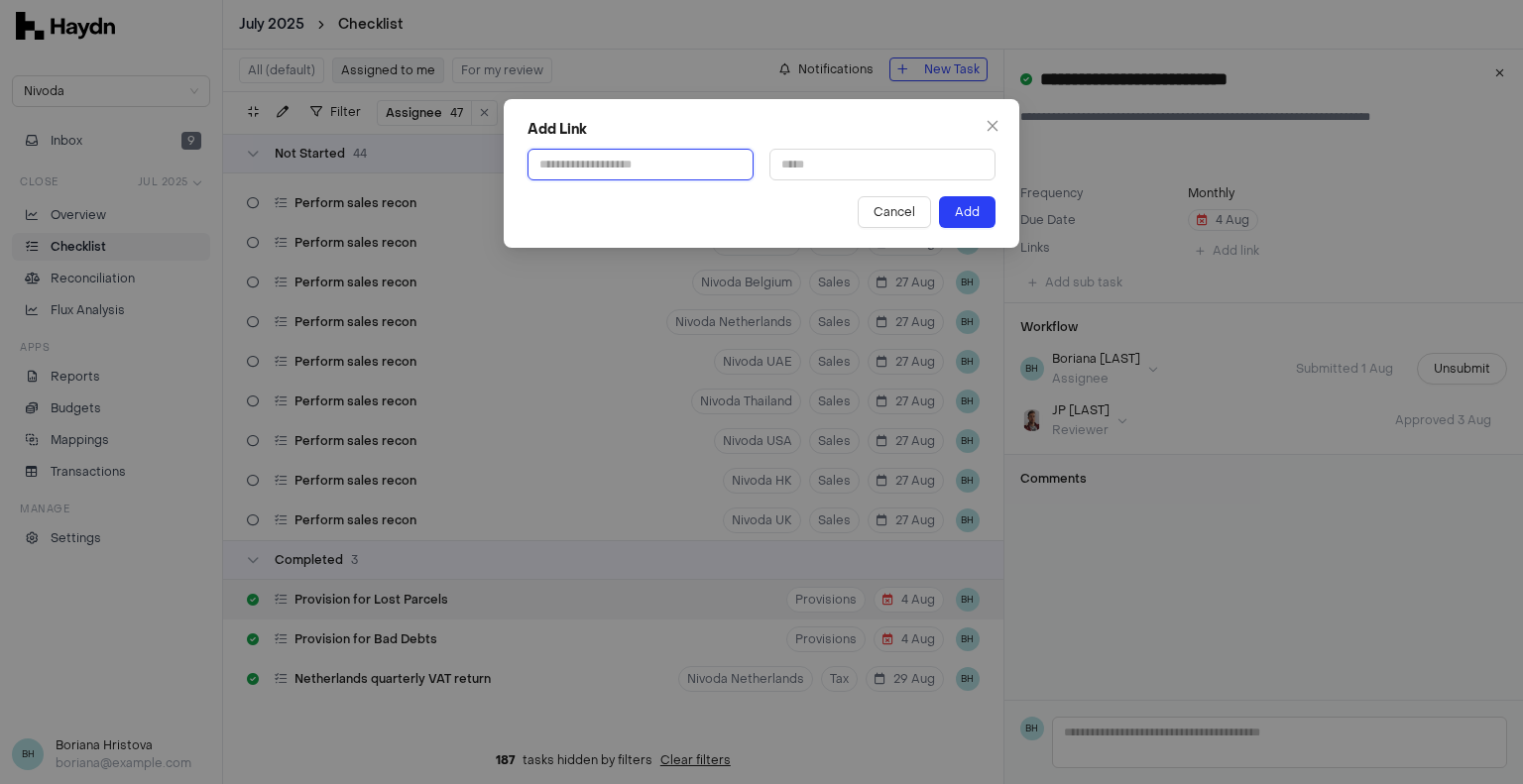click at bounding box center [641, 165] 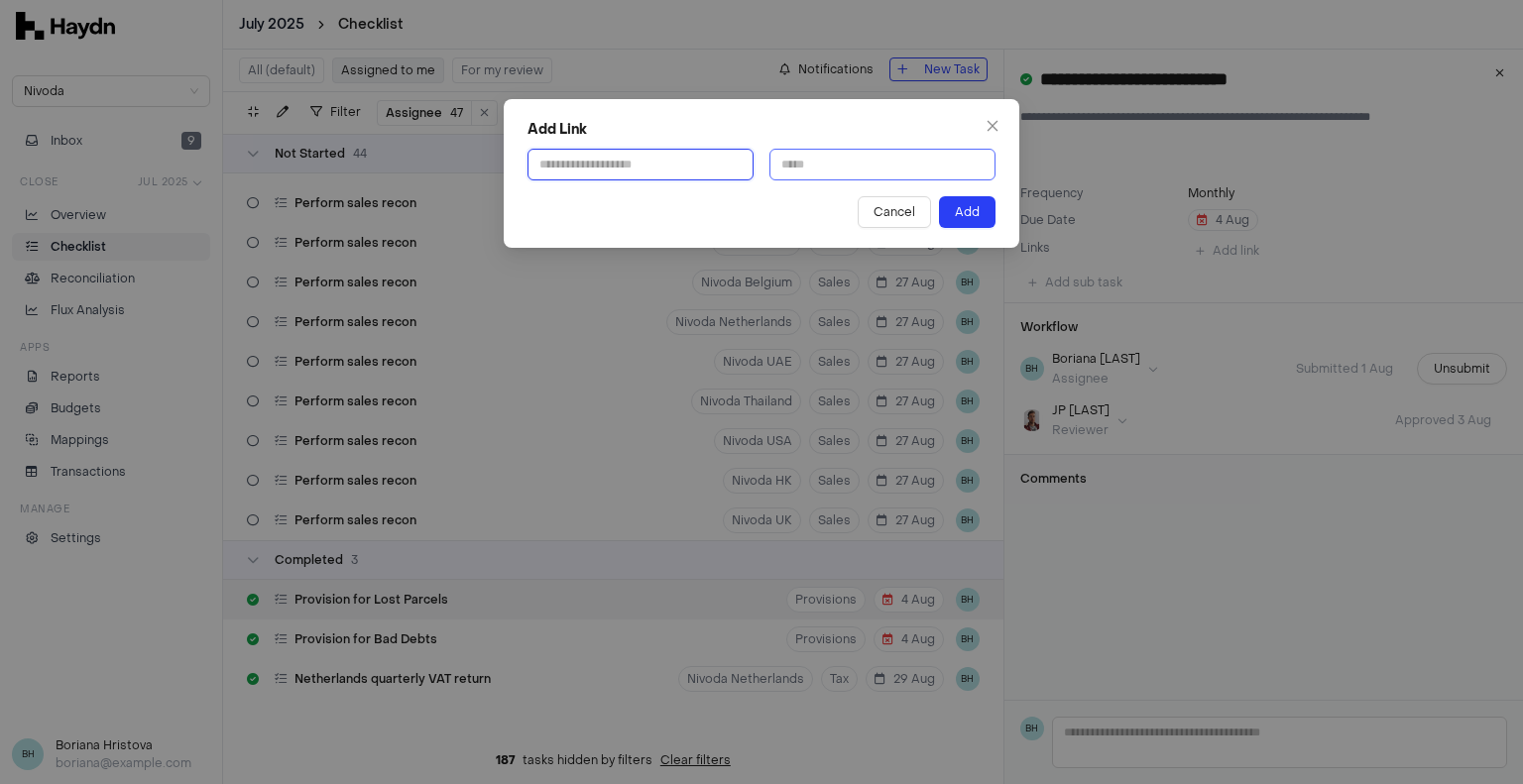 paste on "**********" 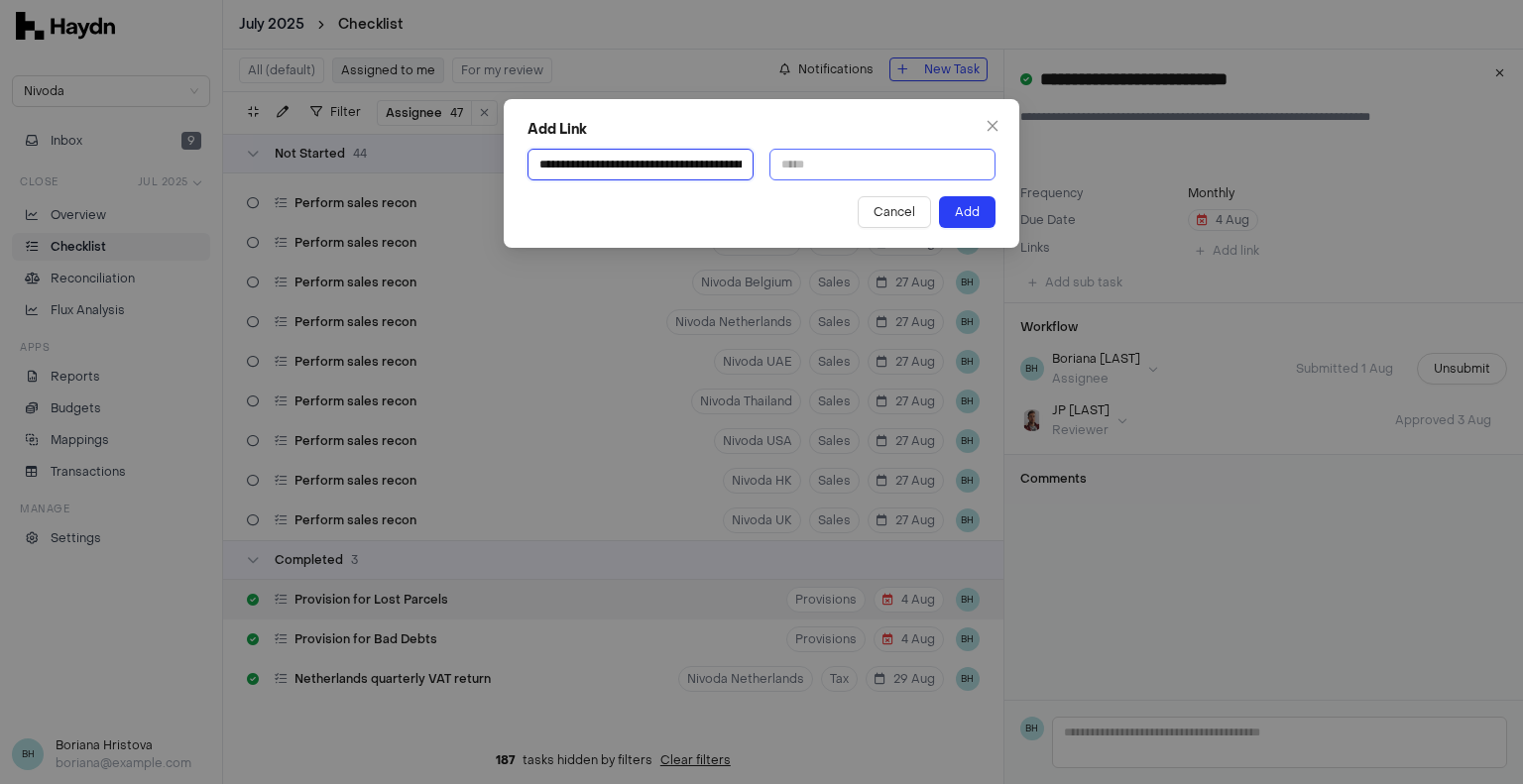 scroll, scrollTop: 0, scrollLeft: 709, axis: horizontal 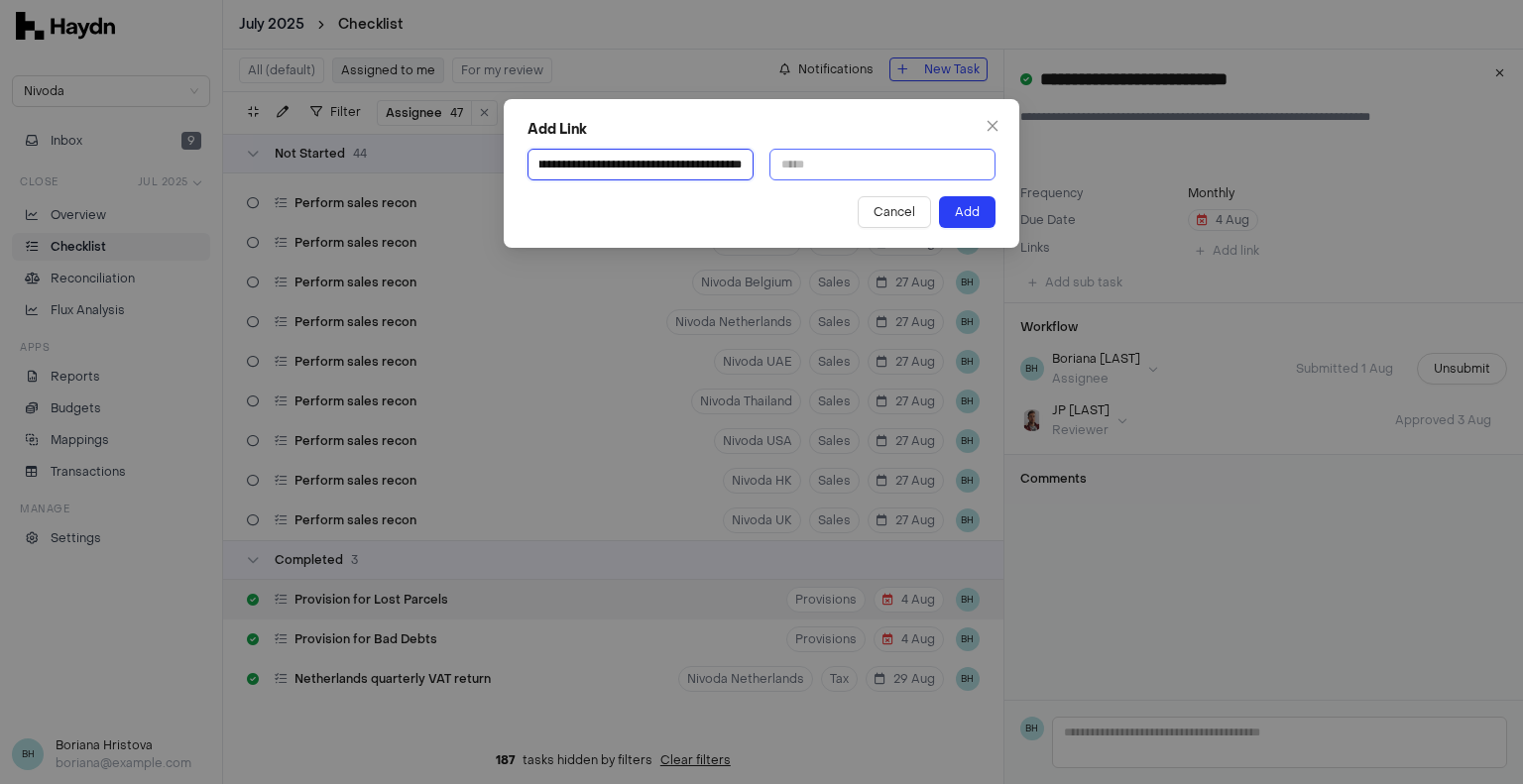 type on "**********" 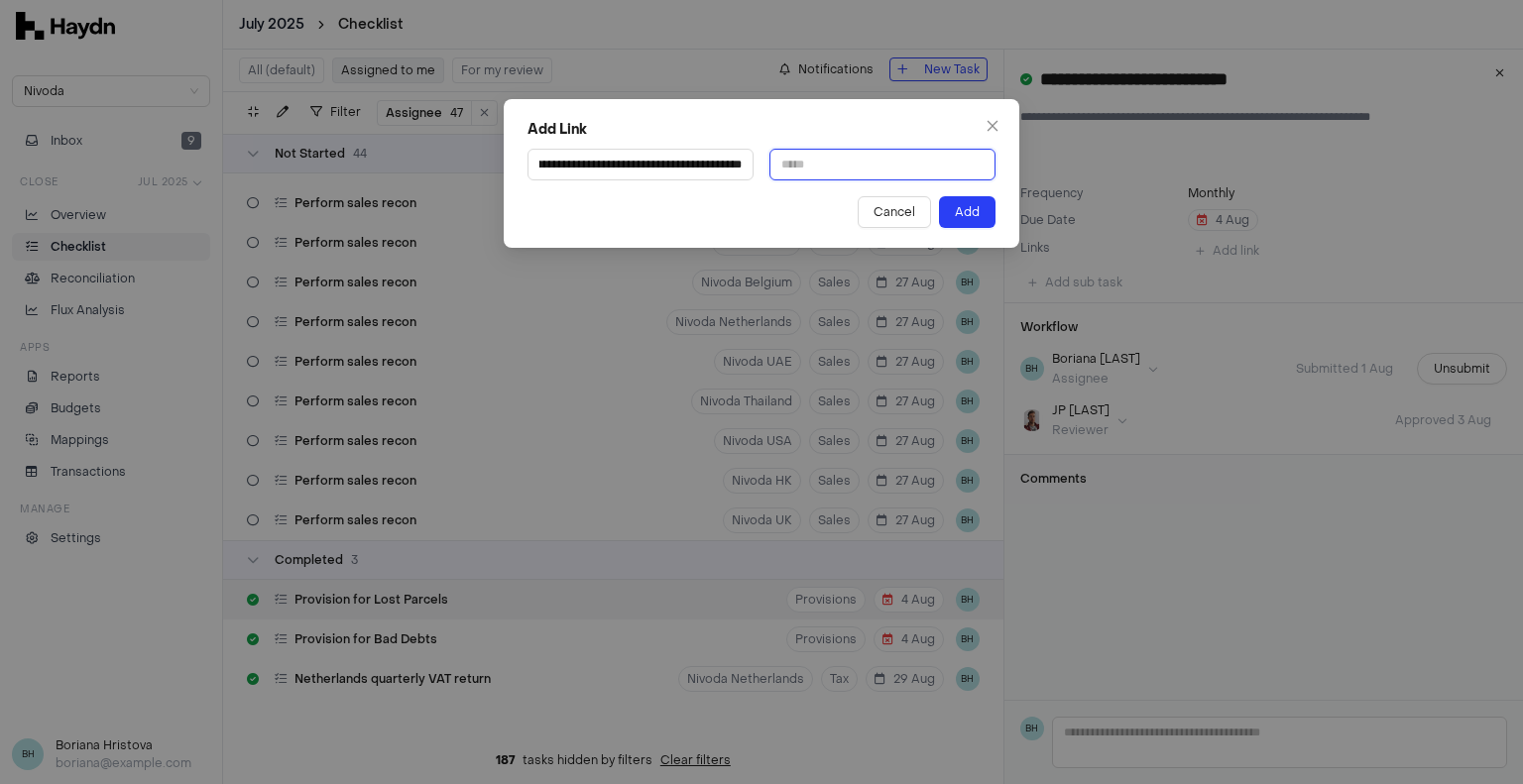 click at bounding box center [882, 165] 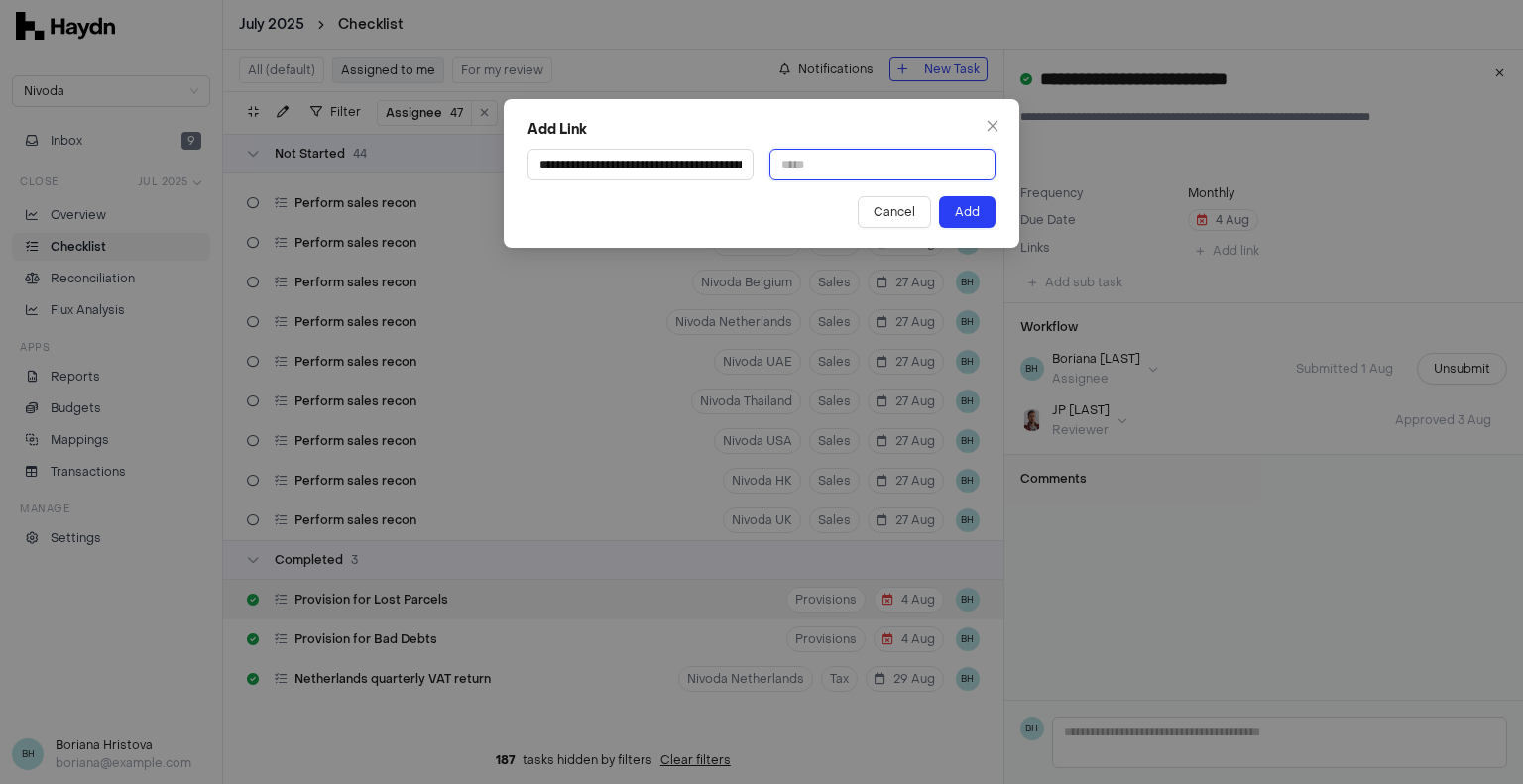 type on "**********" 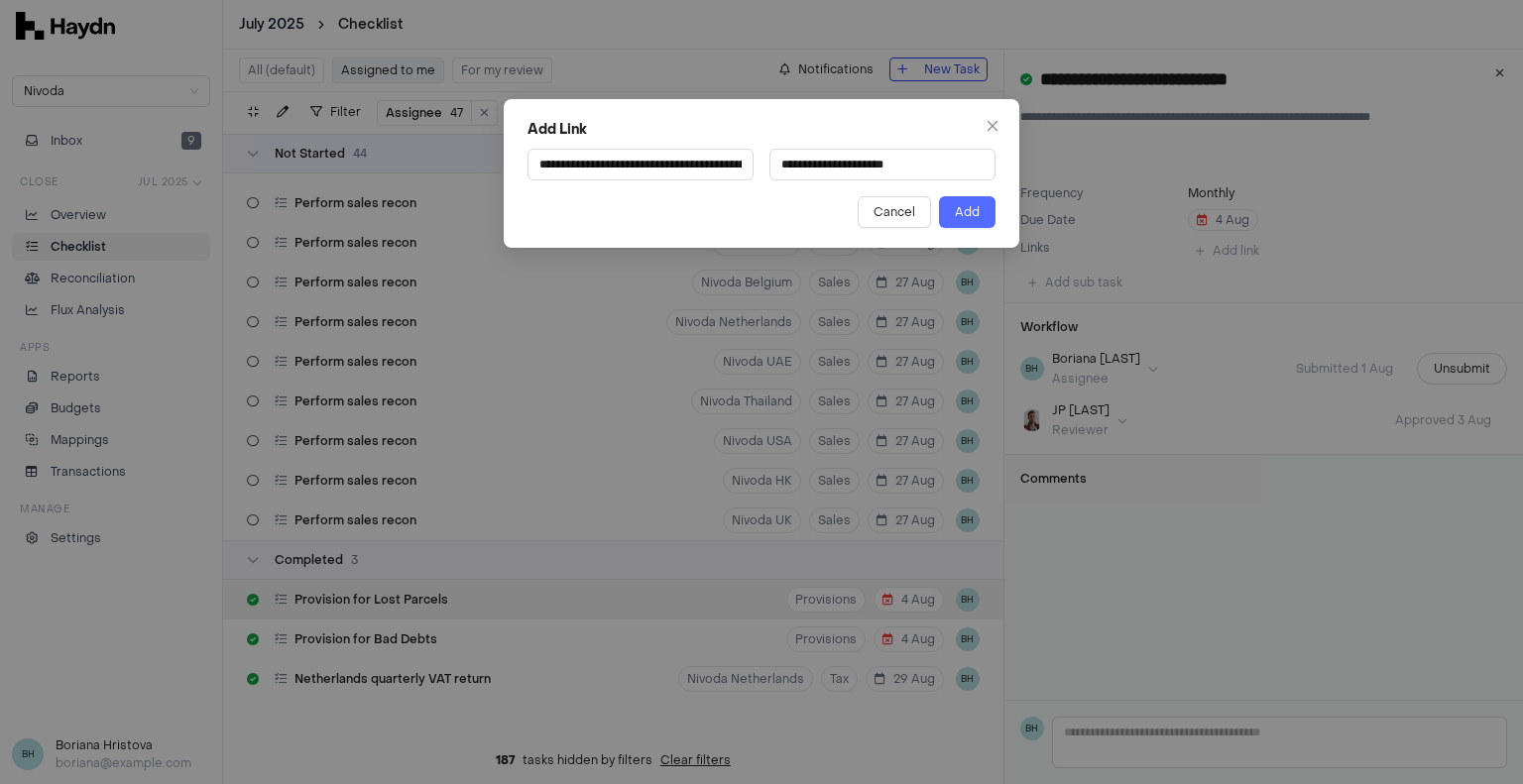 click on "Add" at bounding box center (967, 212) 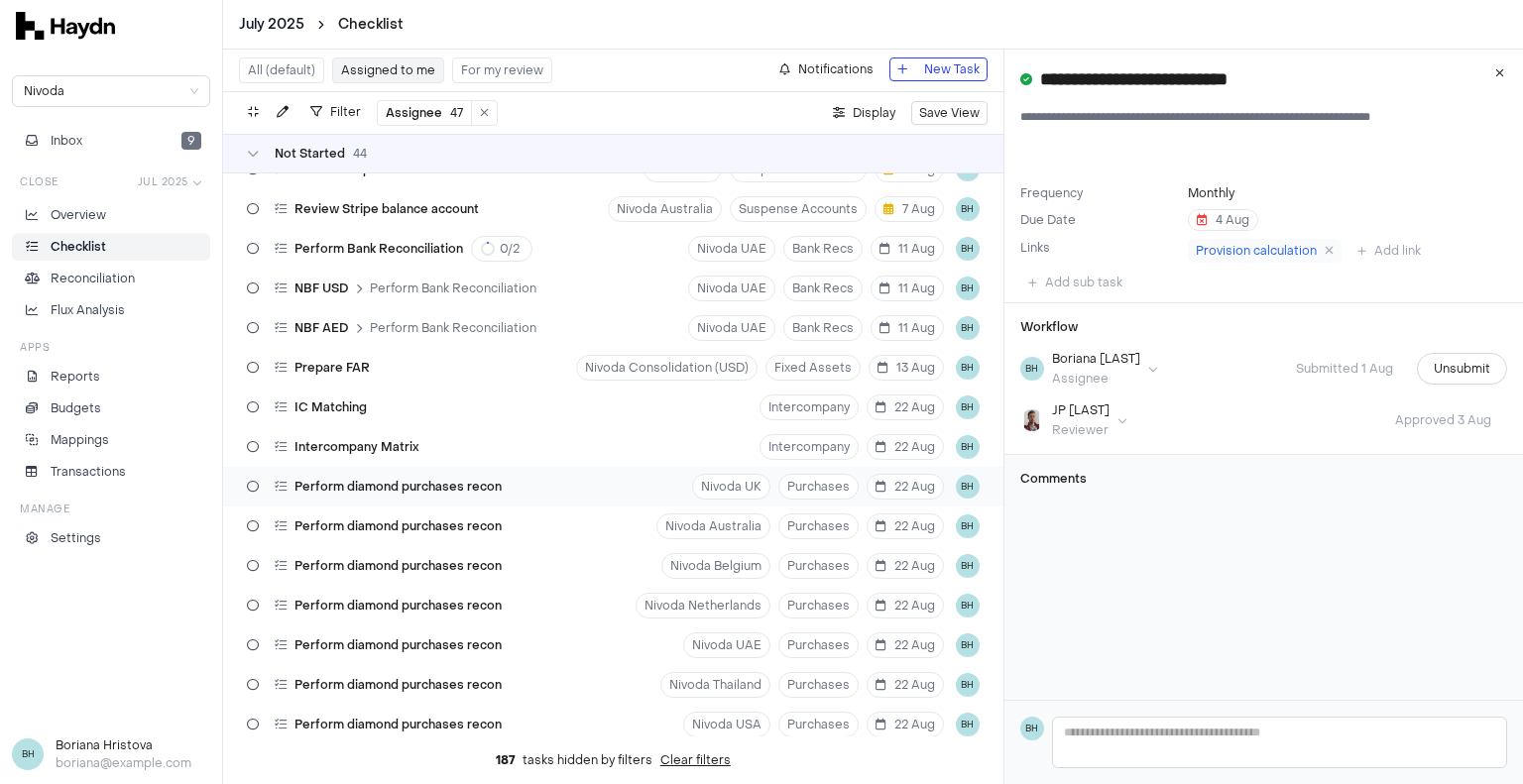 scroll, scrollTop: 0, scrollLeft: 0, axis: both 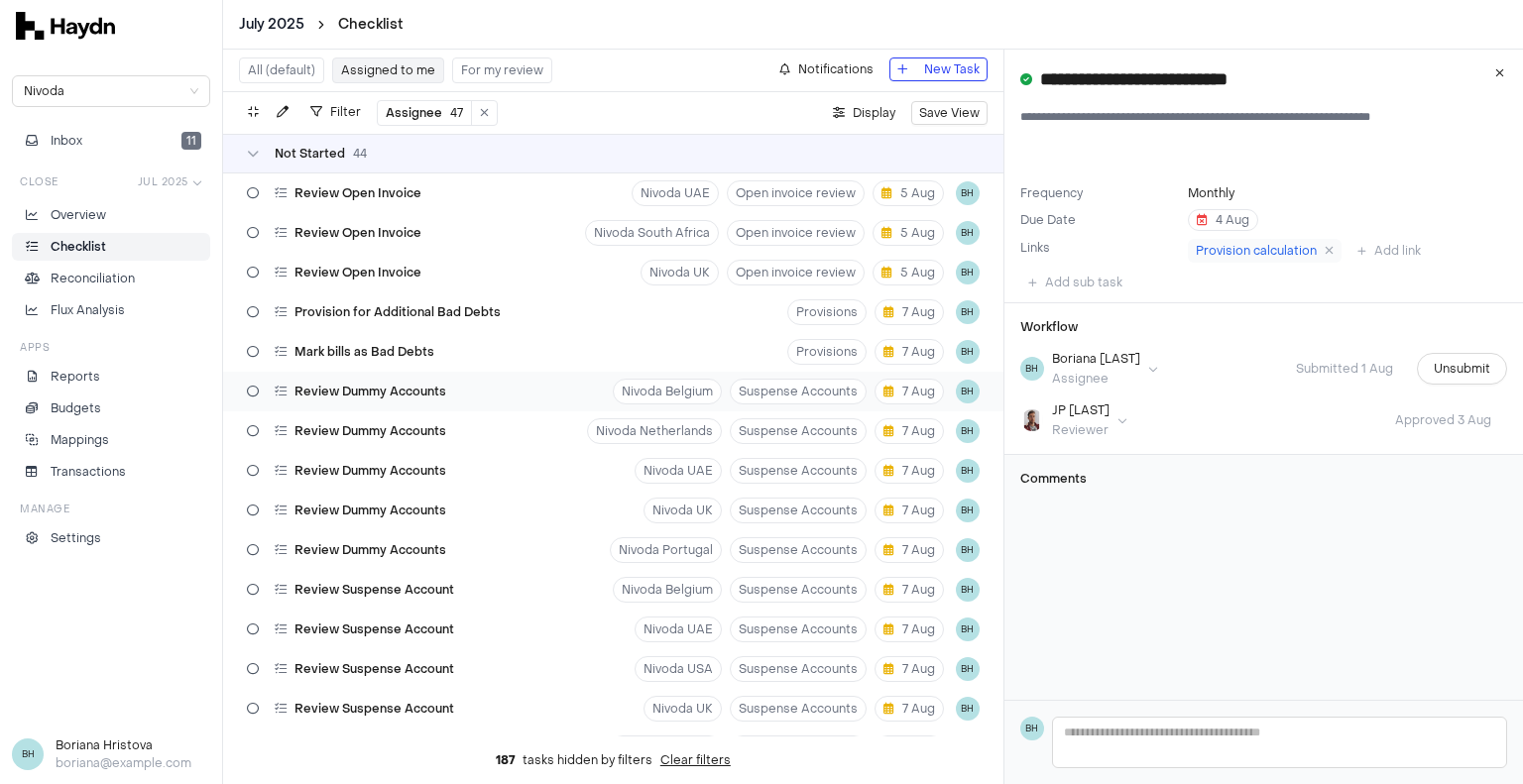 click on "Review Dummy Accounts" at bounding box center [370, 392] 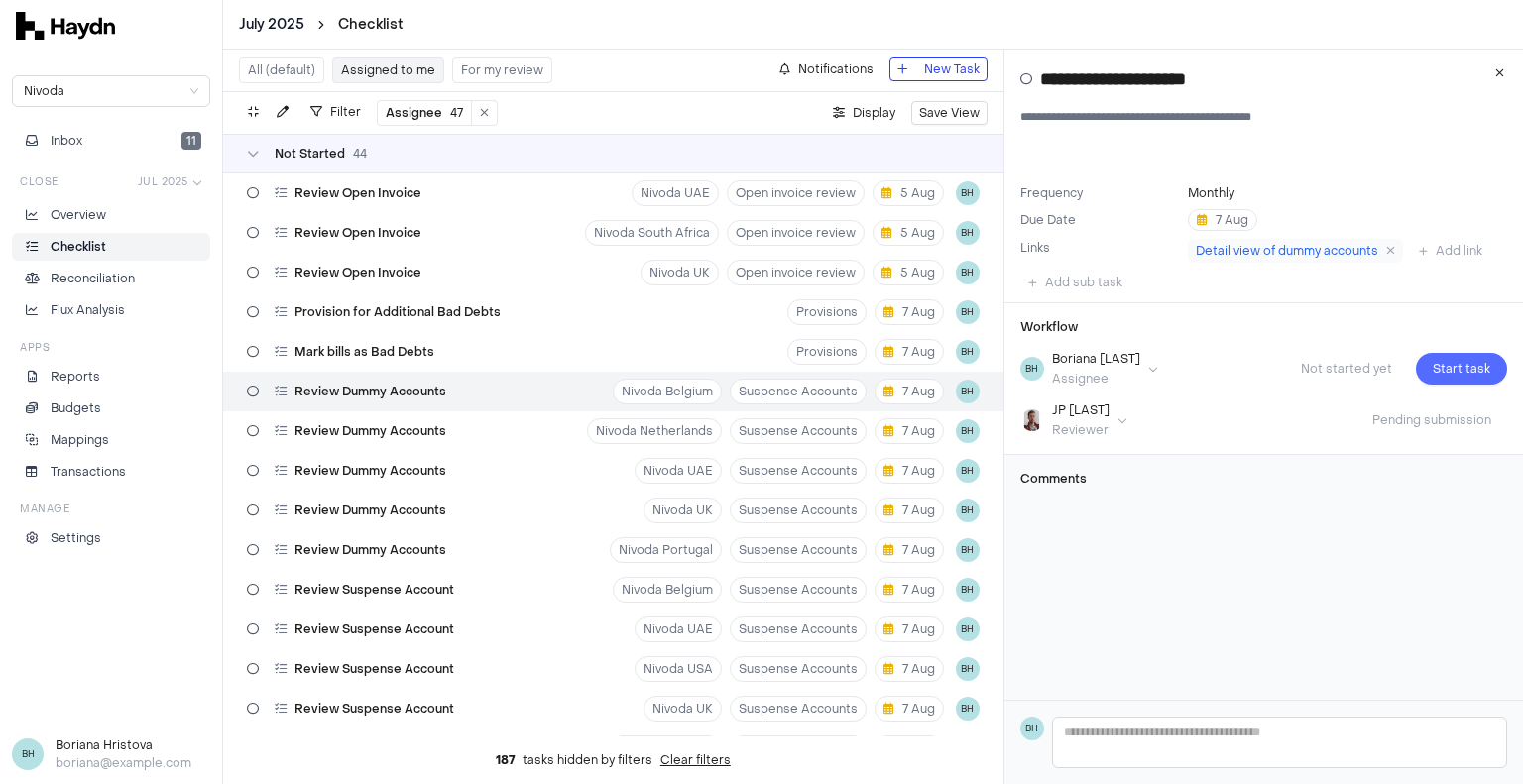 click on "Start task" at bounding box center (1462, 369) 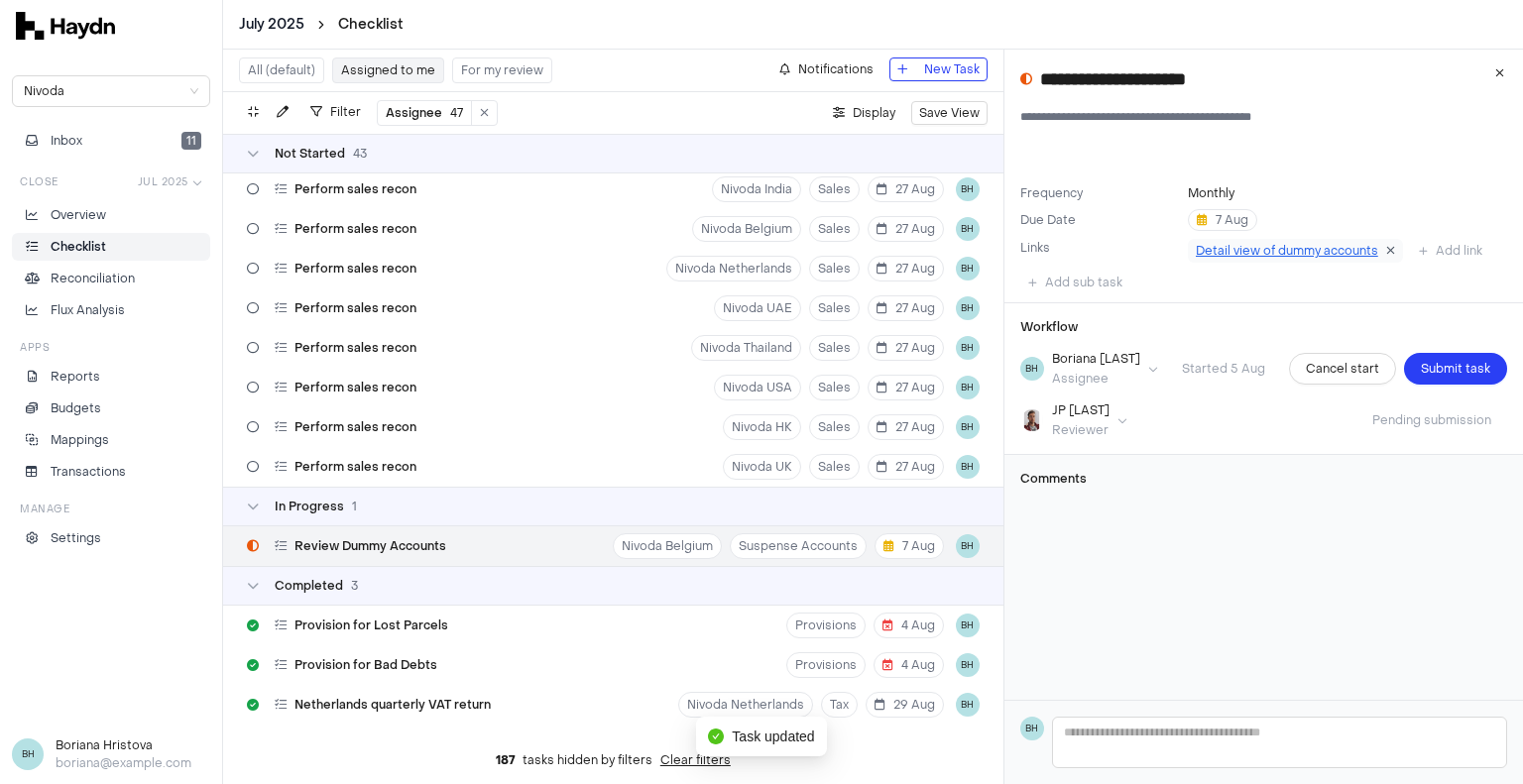 scroll, scrollTop: 1417, scrollLeft: 0, axis: vertical 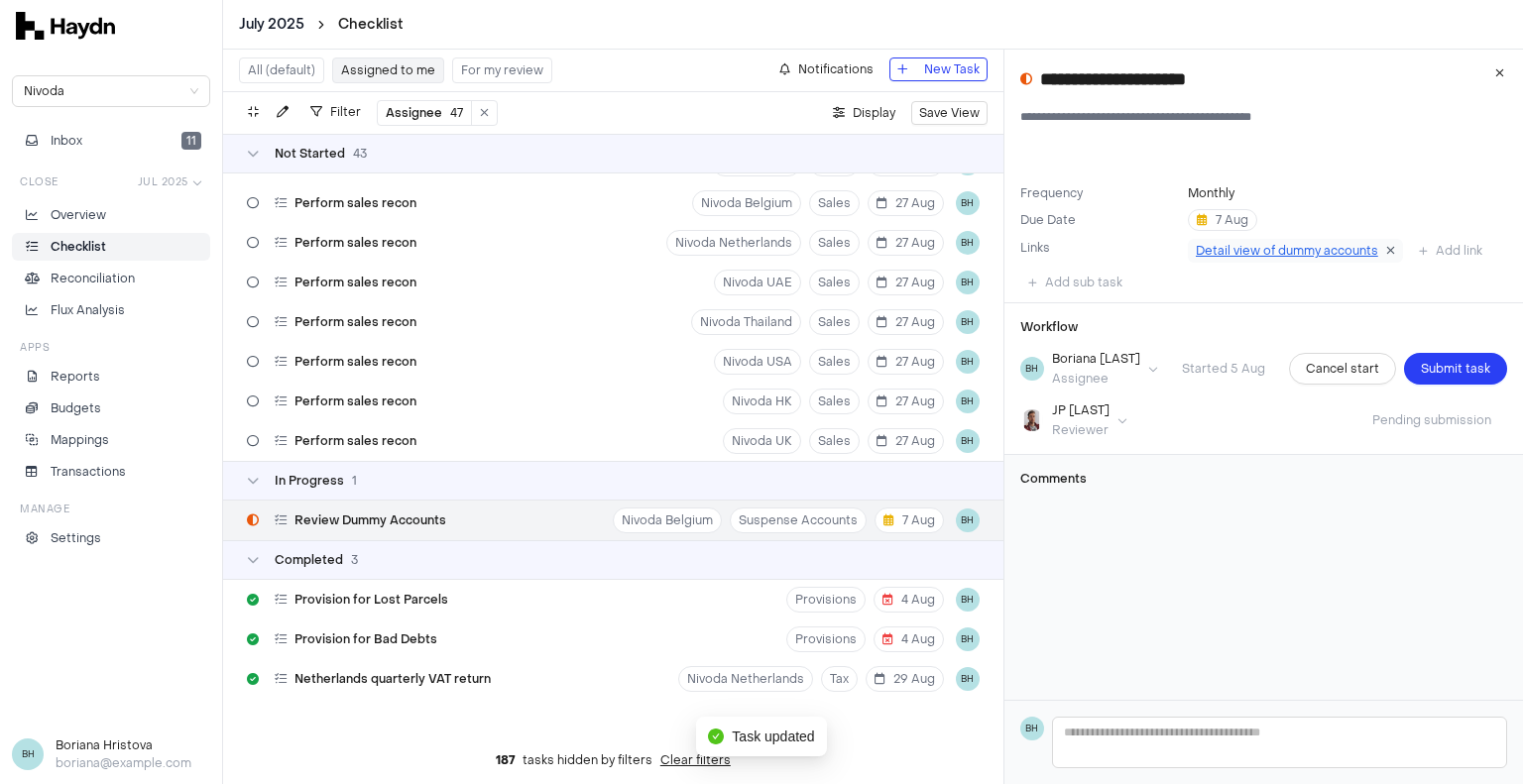 click at bounding box center (1390, 251) 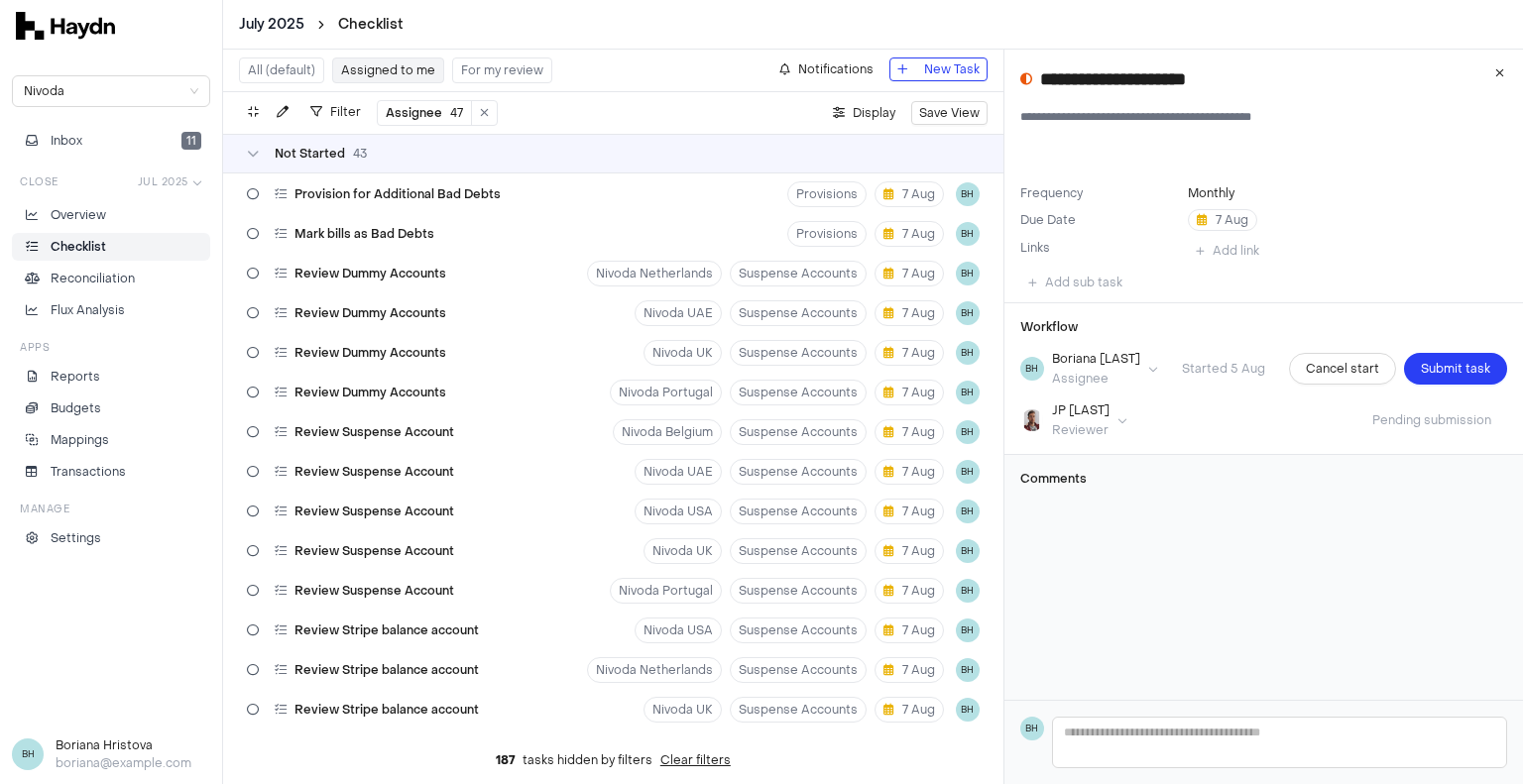 scroll, scrollTop: 99, scrollLeft: 0, axis: vertical 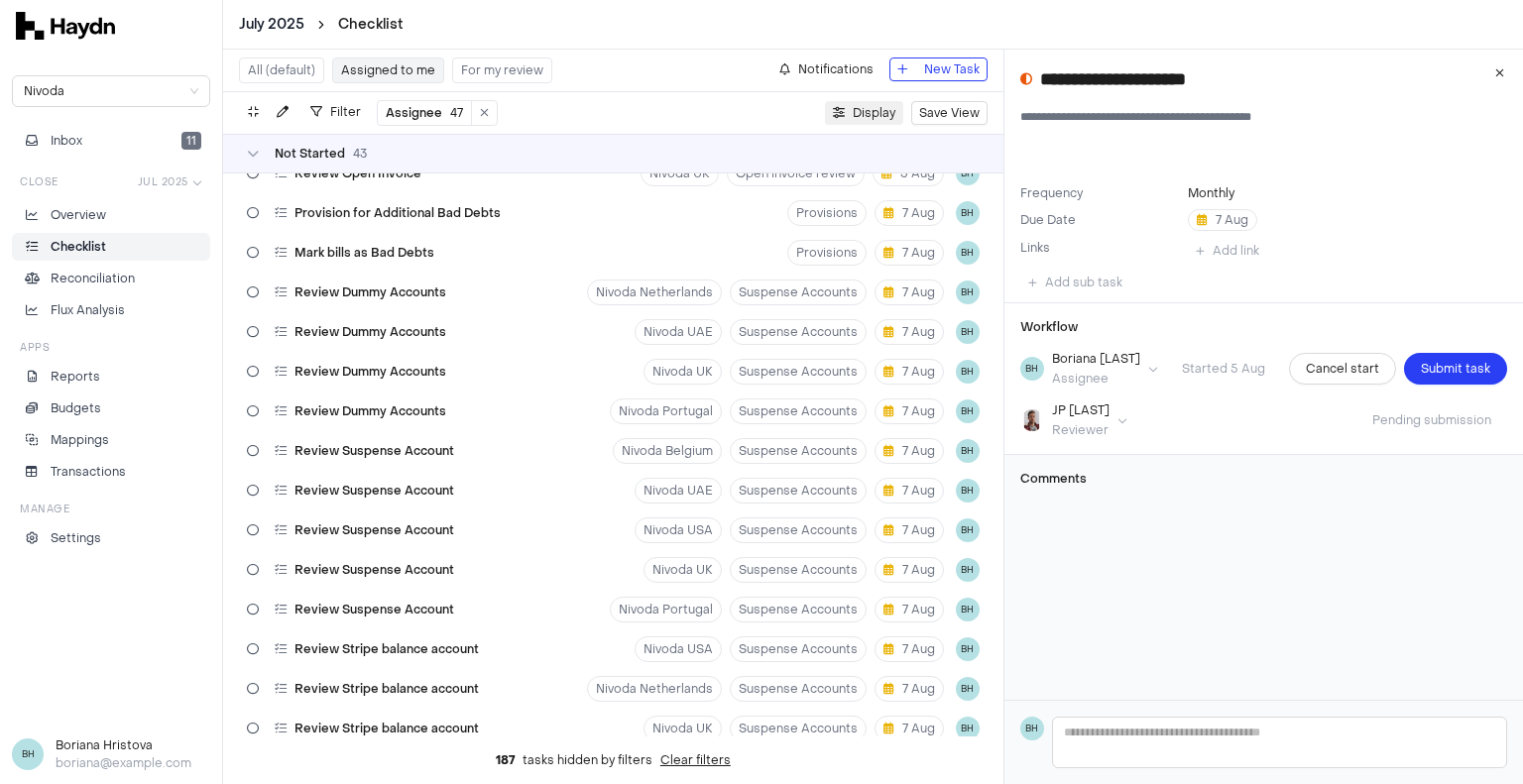 click on "Display" at bounding box center [874, 113] 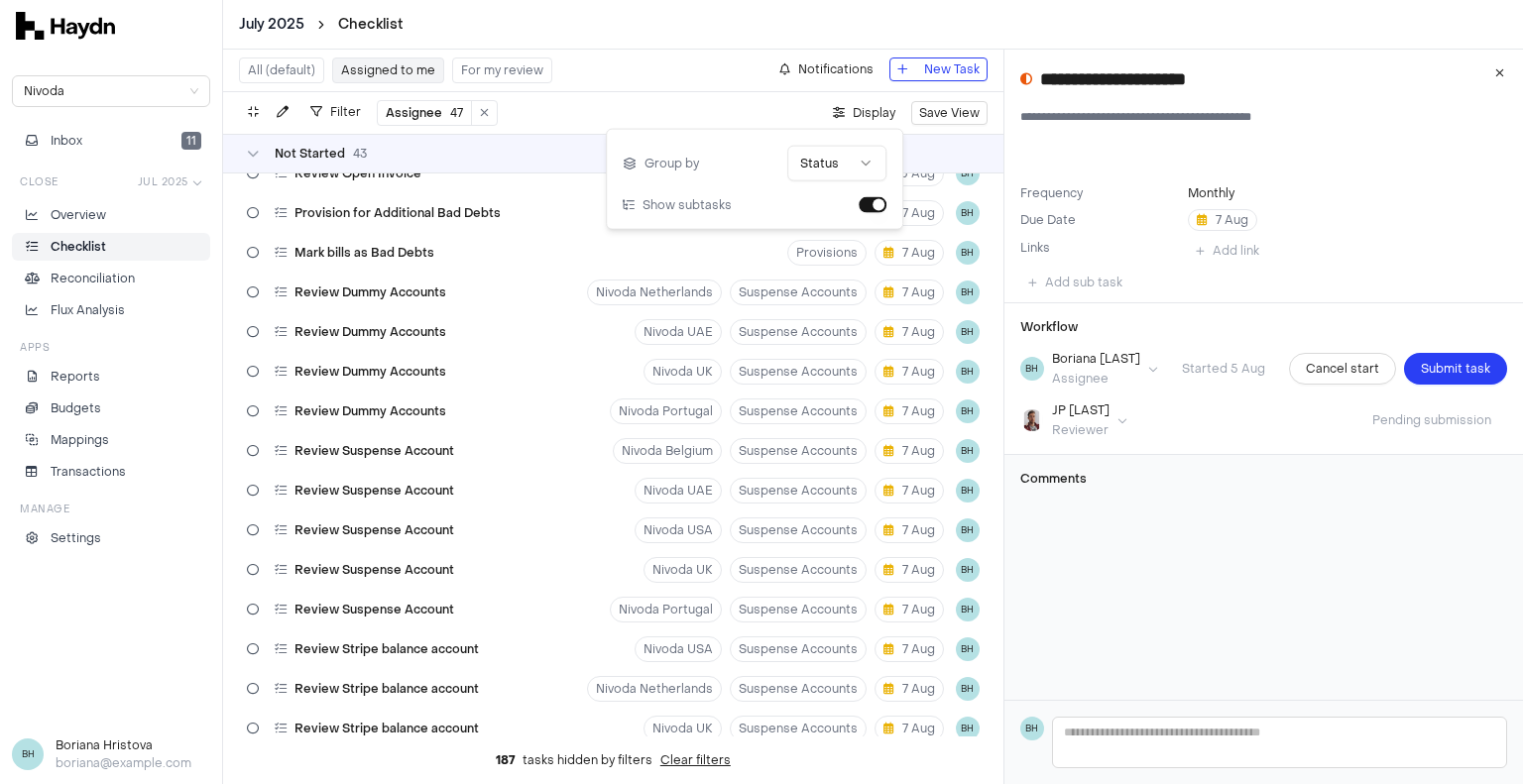 click on "July 2025 Checklist Nivoda Inbox 11 Close Jul 2025 Overview Checklist Reconciliation Flux Analysis Apps Reports Budgets Mappings Transactions Manage Settings BH Boriana Hristova boriana@nivoda.com All   (default) Assigned to me   For my review   Notifications New Task Filter Assignee 47 . Display Save View Not Started 43 Review Open Invoice Nivoda UAE Open invoice review 5 Aug BH Review Open Invoice Nivoda South Africa Open invoice review 5 Aug BH Review Open Invoice Nivoda UK Open invoice review 5 Aug BH Provision for Additional Bad Debts Provisions 7 Aug BH Mark bills as Bad Debts Provisions 7 Aug BH Review Dummy Accounts Nivoda Netherlands Suspense Accounts 7 Aug BH Review Dummy Accounts Nivoda UAE Suspense Accounts 7 Aug BH Review Dummy Accounts Nivoda UK Suspense Accounts 7 Aug BH Review Dummy Accounts Nivoda Portugal Suspense Accounts 7 Aug BH Review Suspense Account Nivoda Belgium Suspense Accounts 7 Aug BH Review Suspense Account Nivoda UAE Suspense Accounts 7 Aug BH Review Suspense Account" at bounding box center [762, 392] 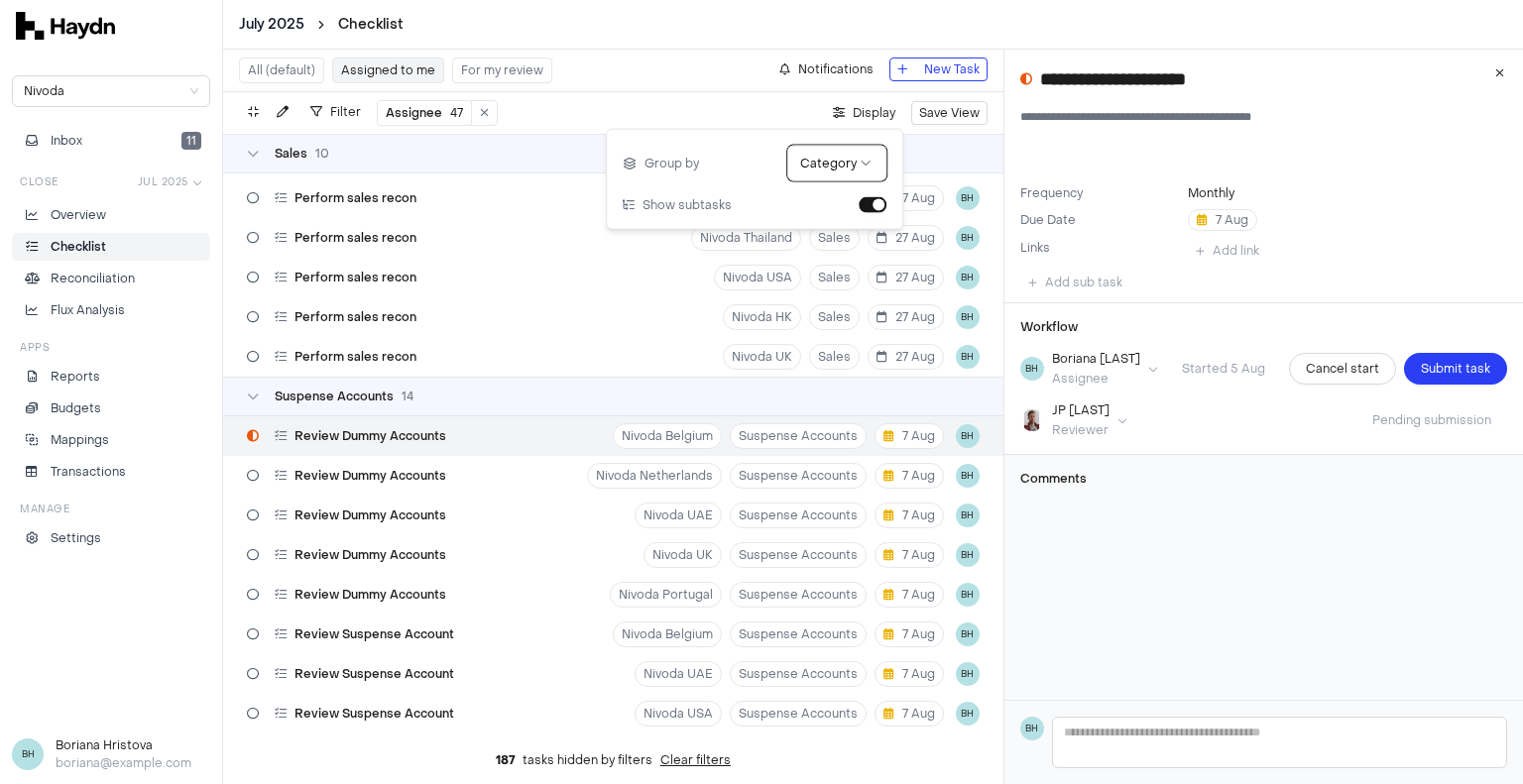 scroll, scrollTop: 1502, scrollLeft: 0, axis: vertical 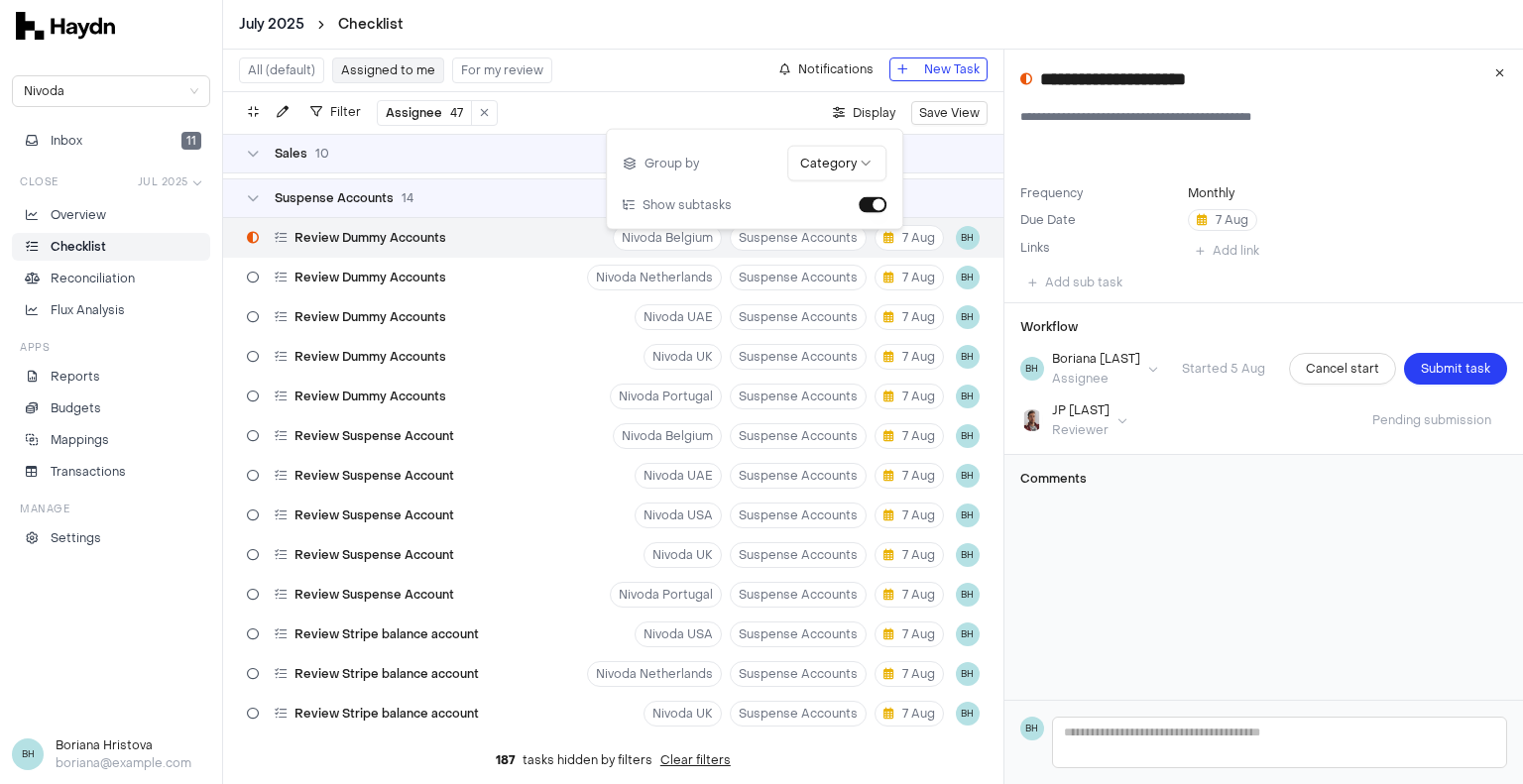 click on "Filter Assignee 47 . Display Save View" at bounding box center [613, 113] 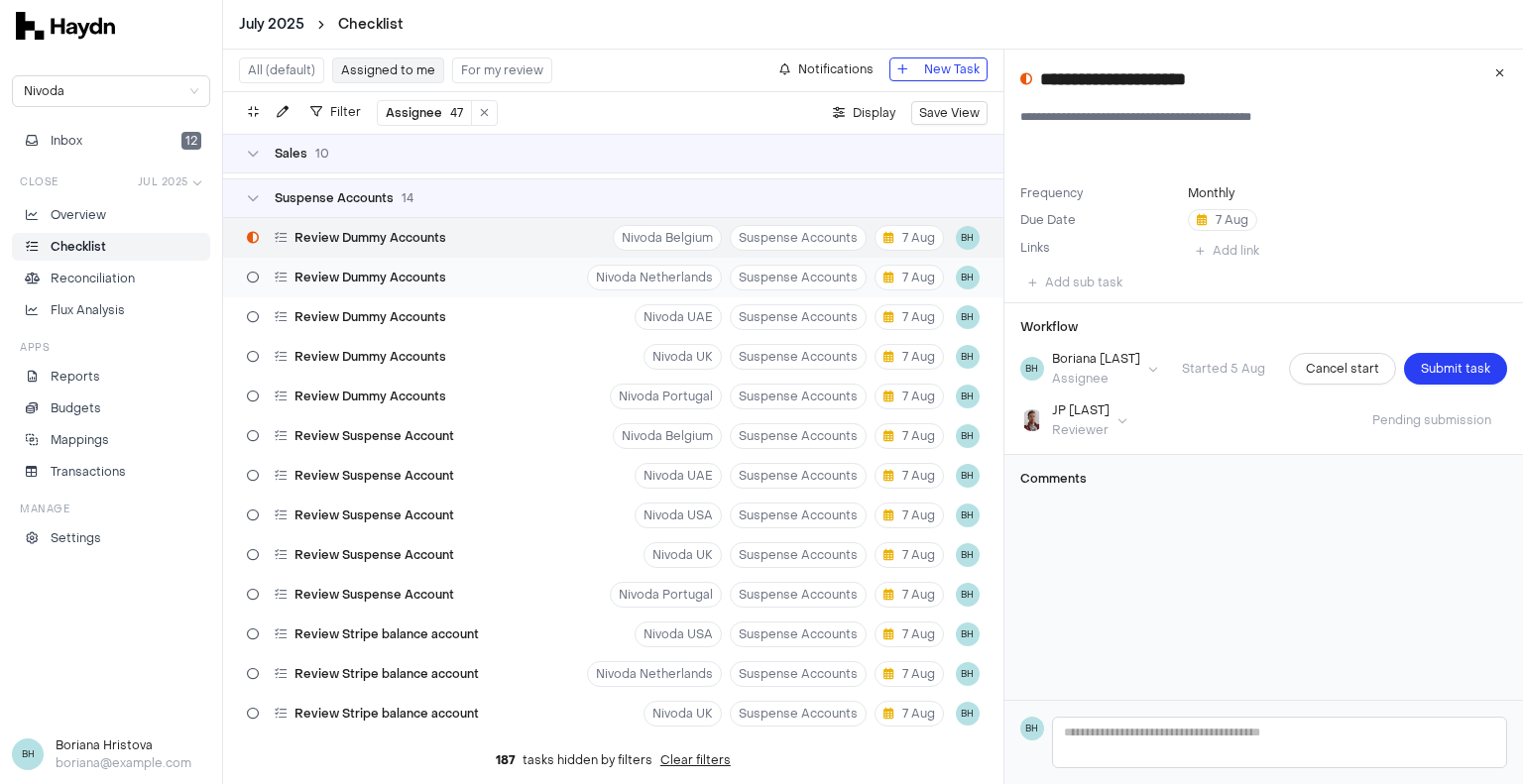 click on "Review Dummy Accounts Nivoda Netherlands Suspense Accounts 7 Aug BH" at bounding box center (613, 278) 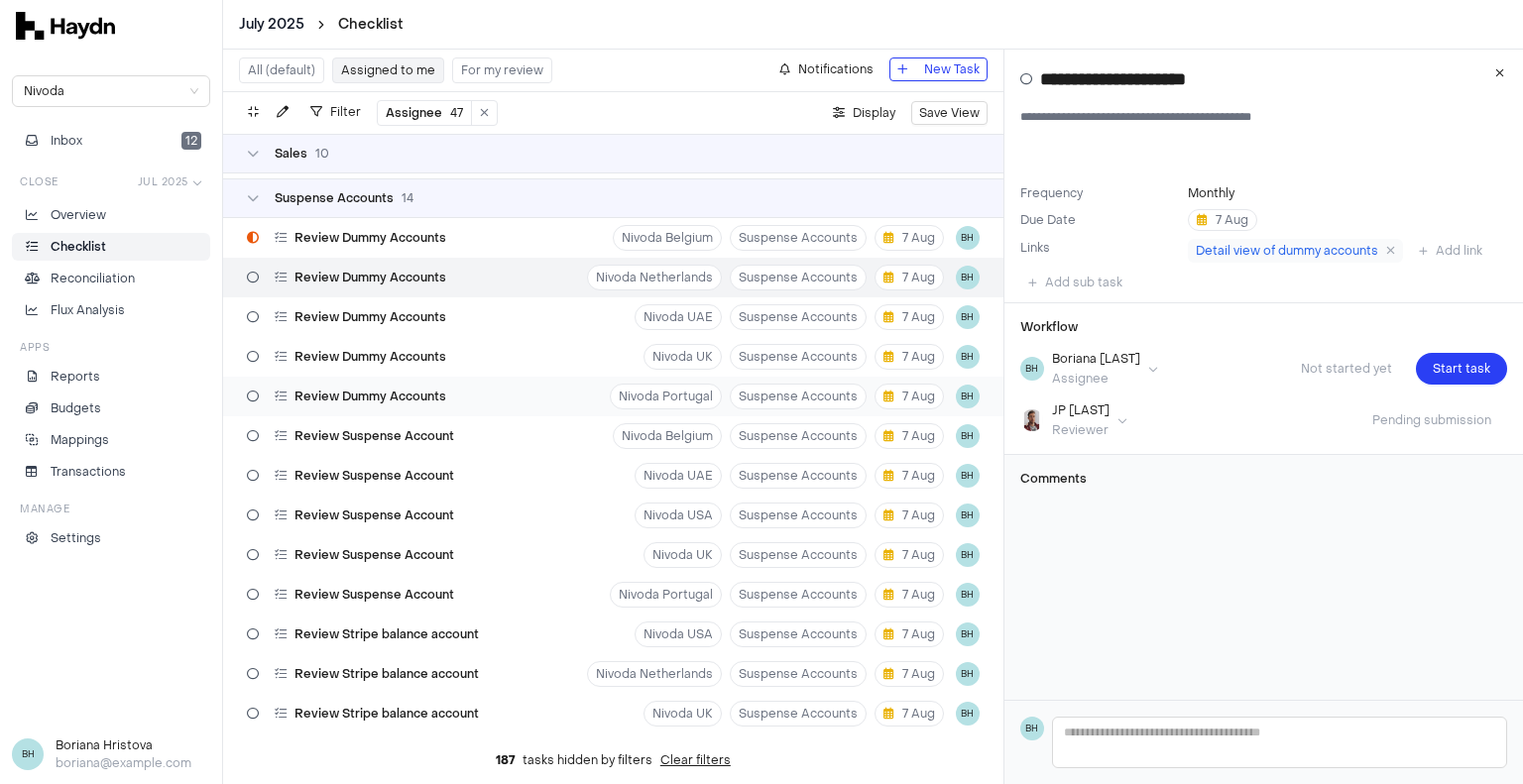drag, startPoint x: 508, startPoint y: 394, endPoint x: 571, endPoint y: 395, distance: 63.00794 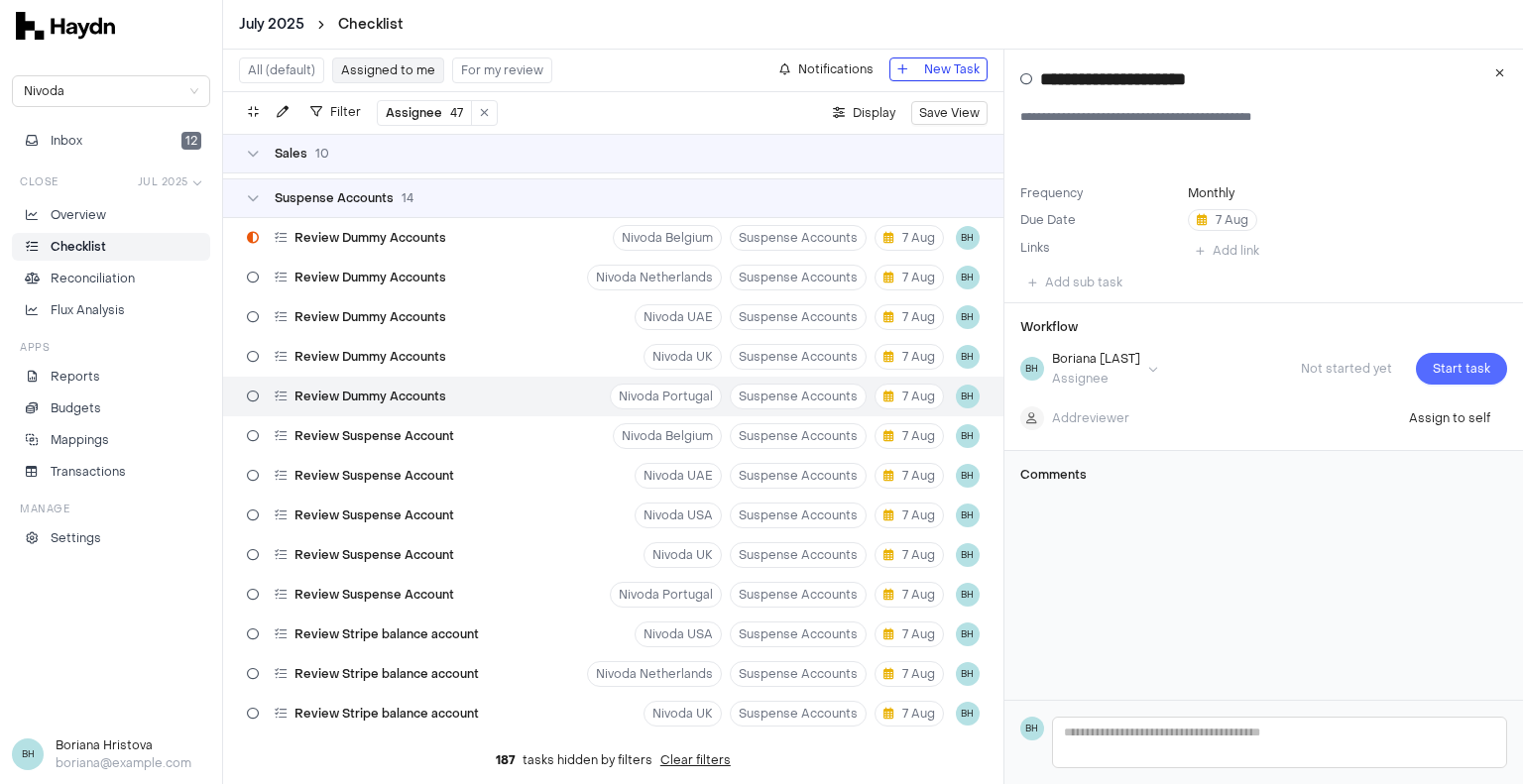 click on "Start task" at bounding box center (1462, 369) 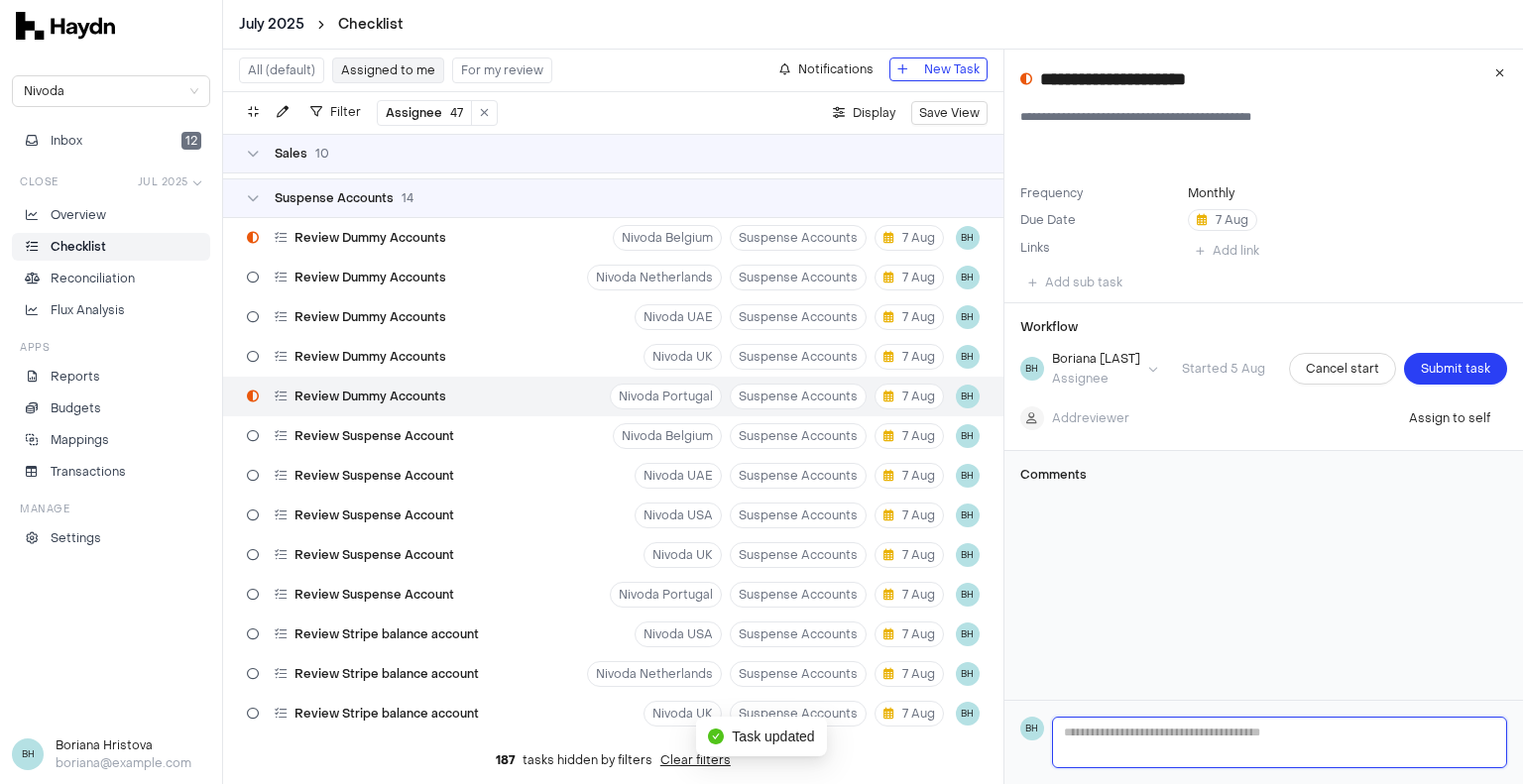 click at bounding box center [1279, 742] 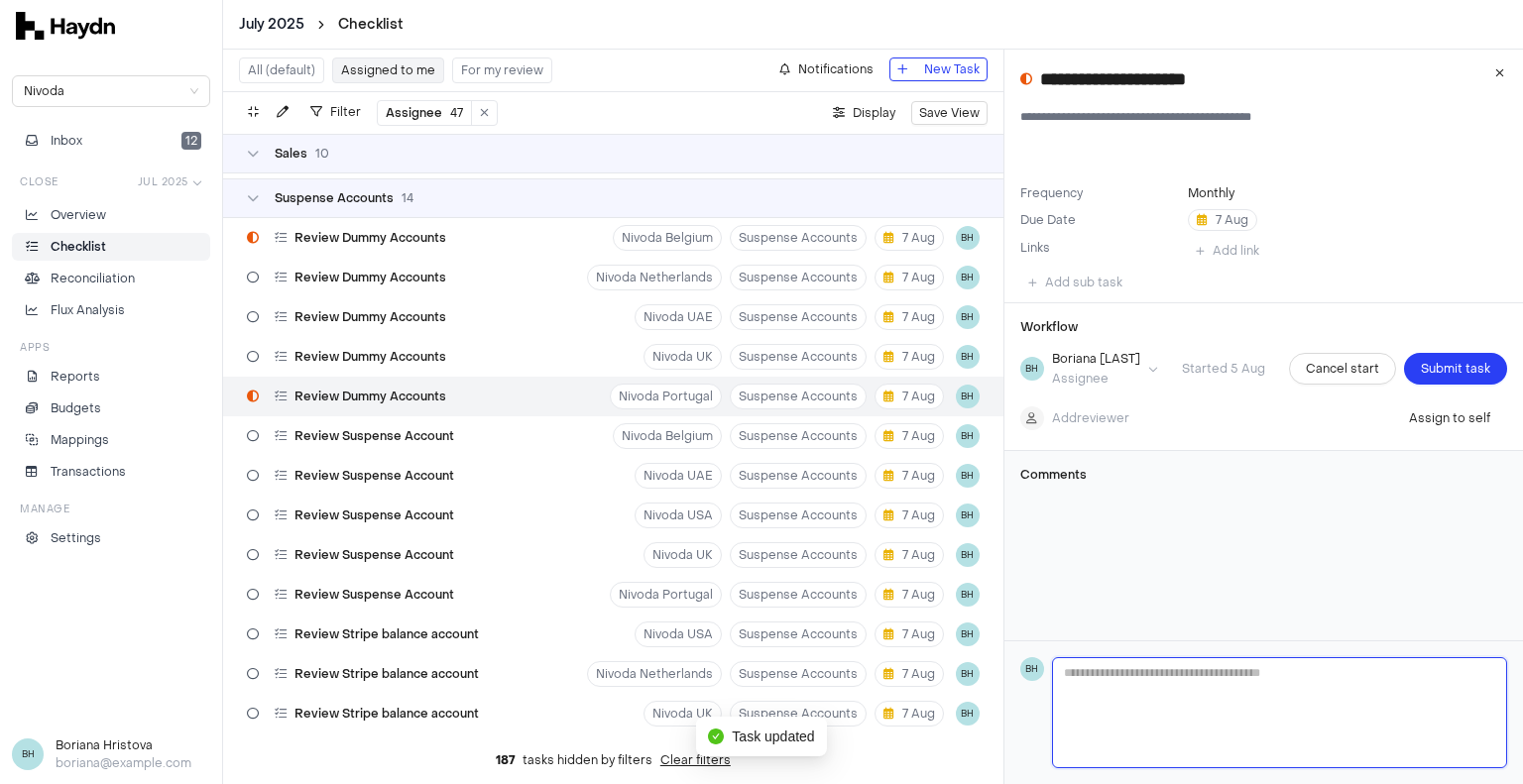 type 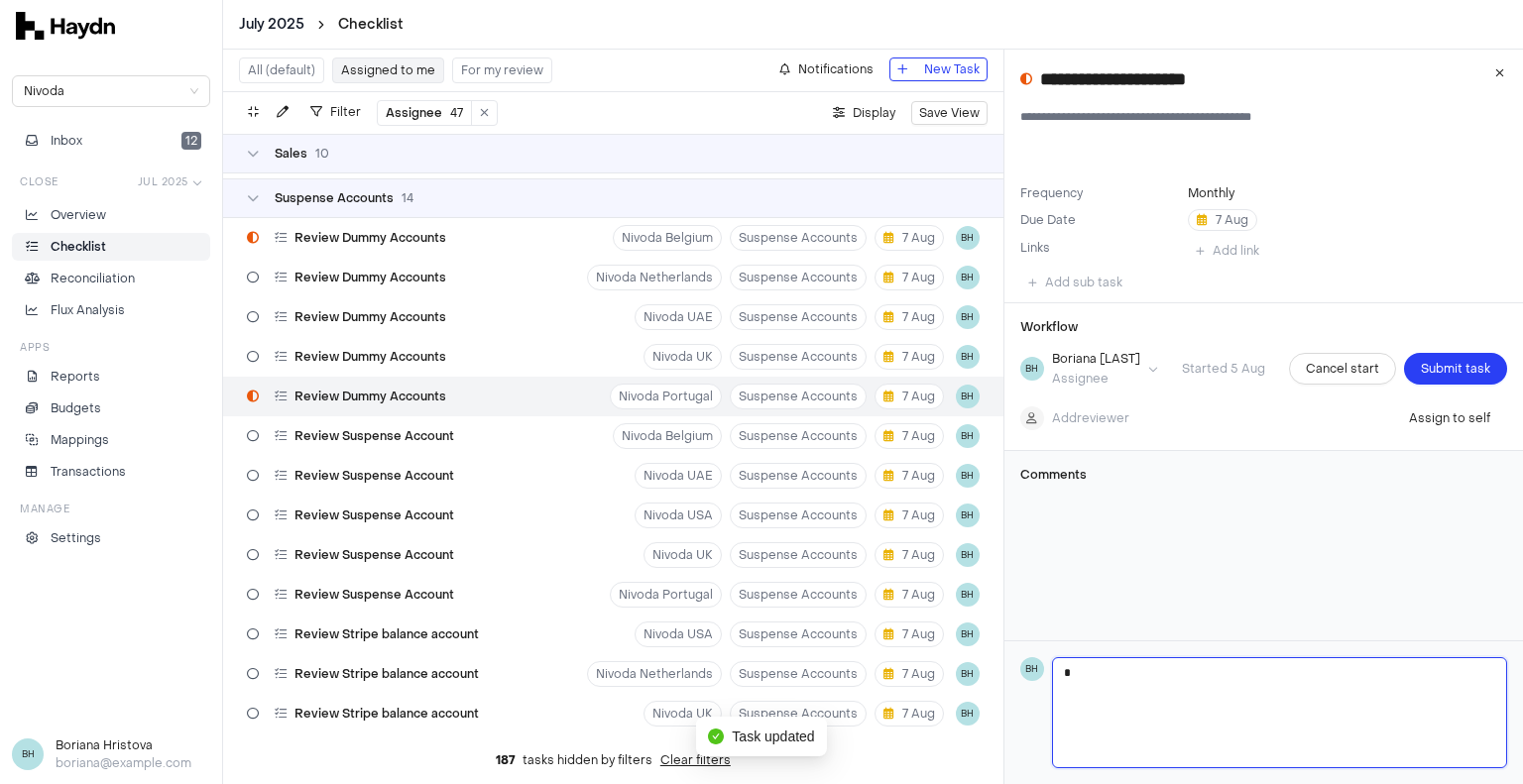 type 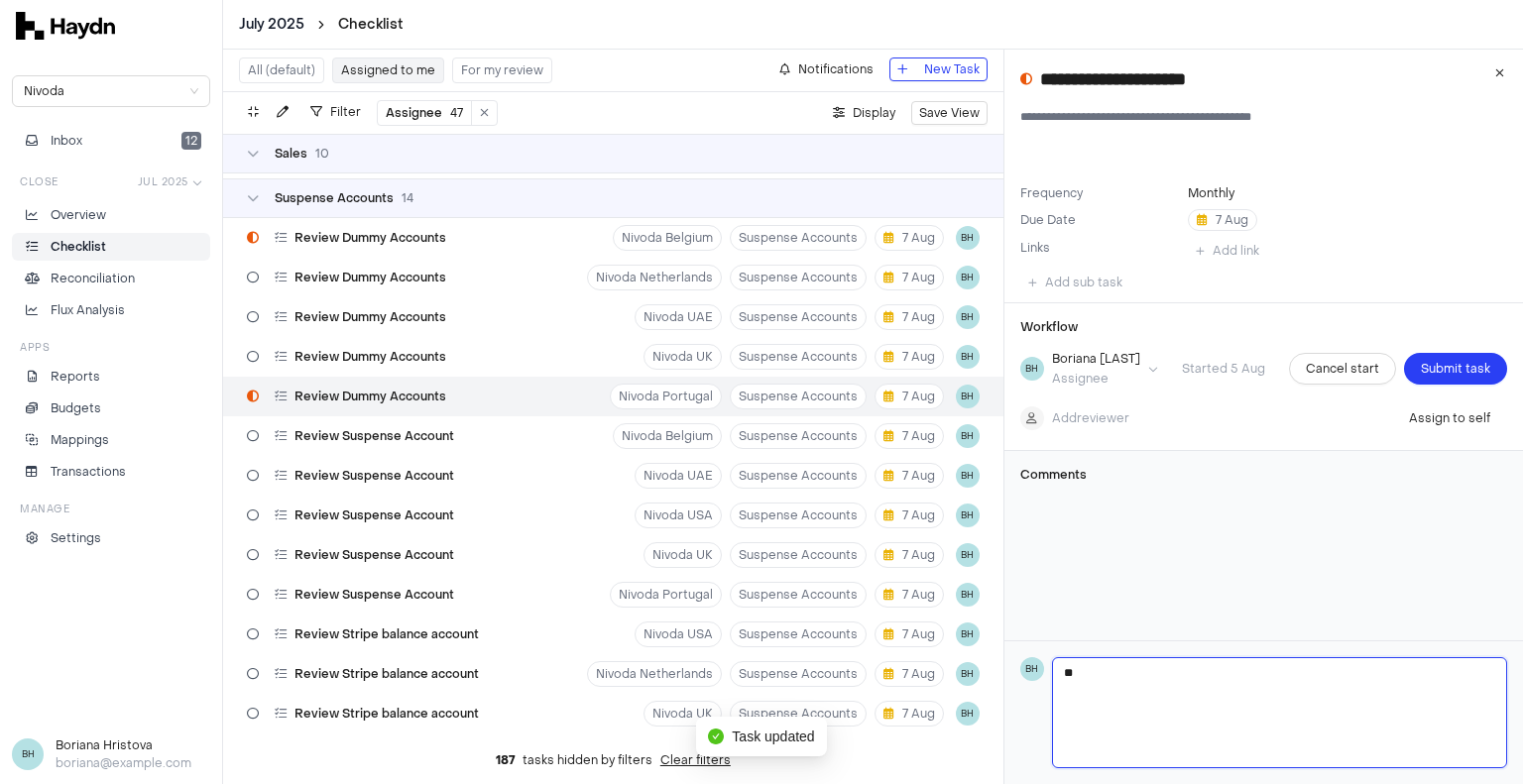 type 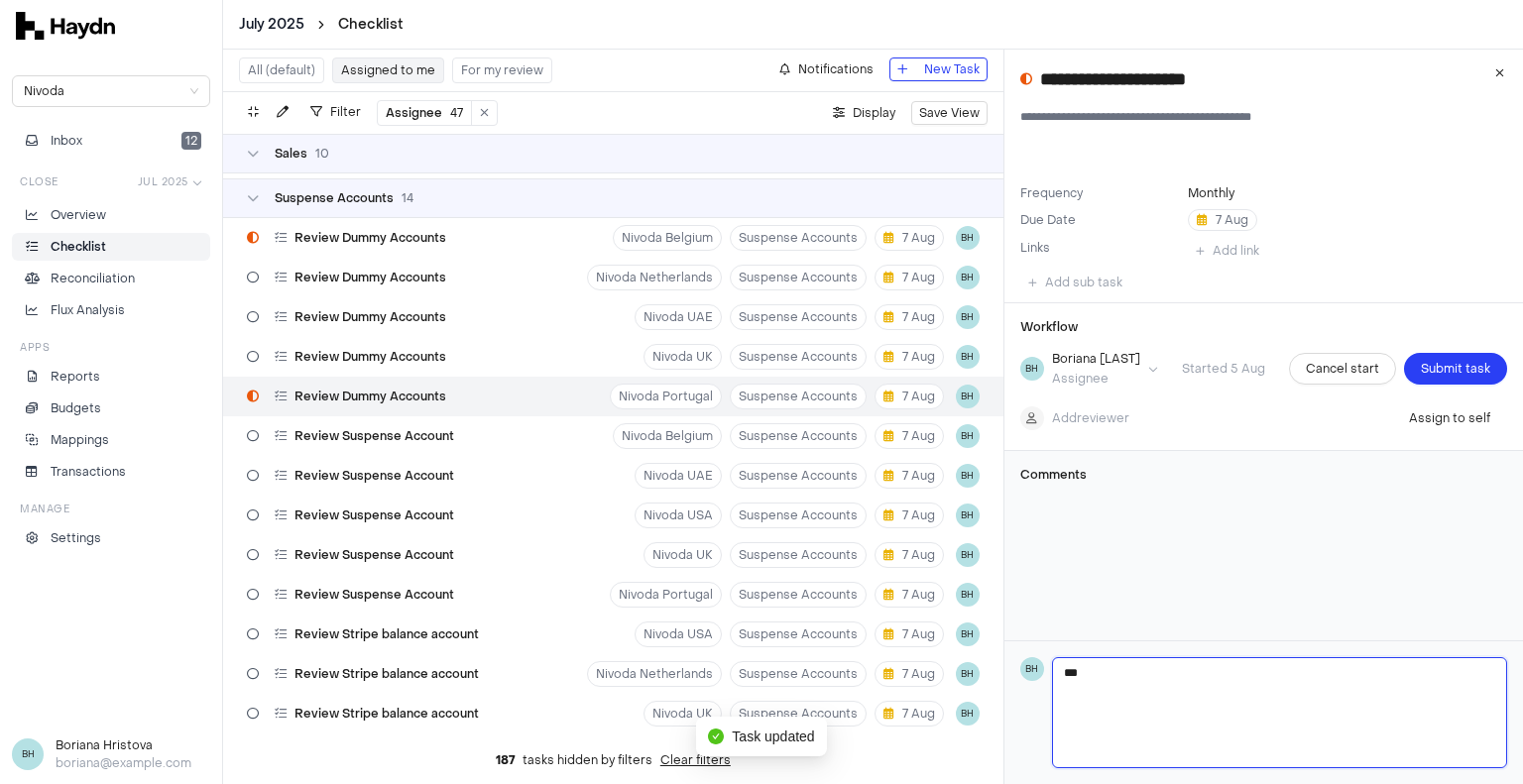 type 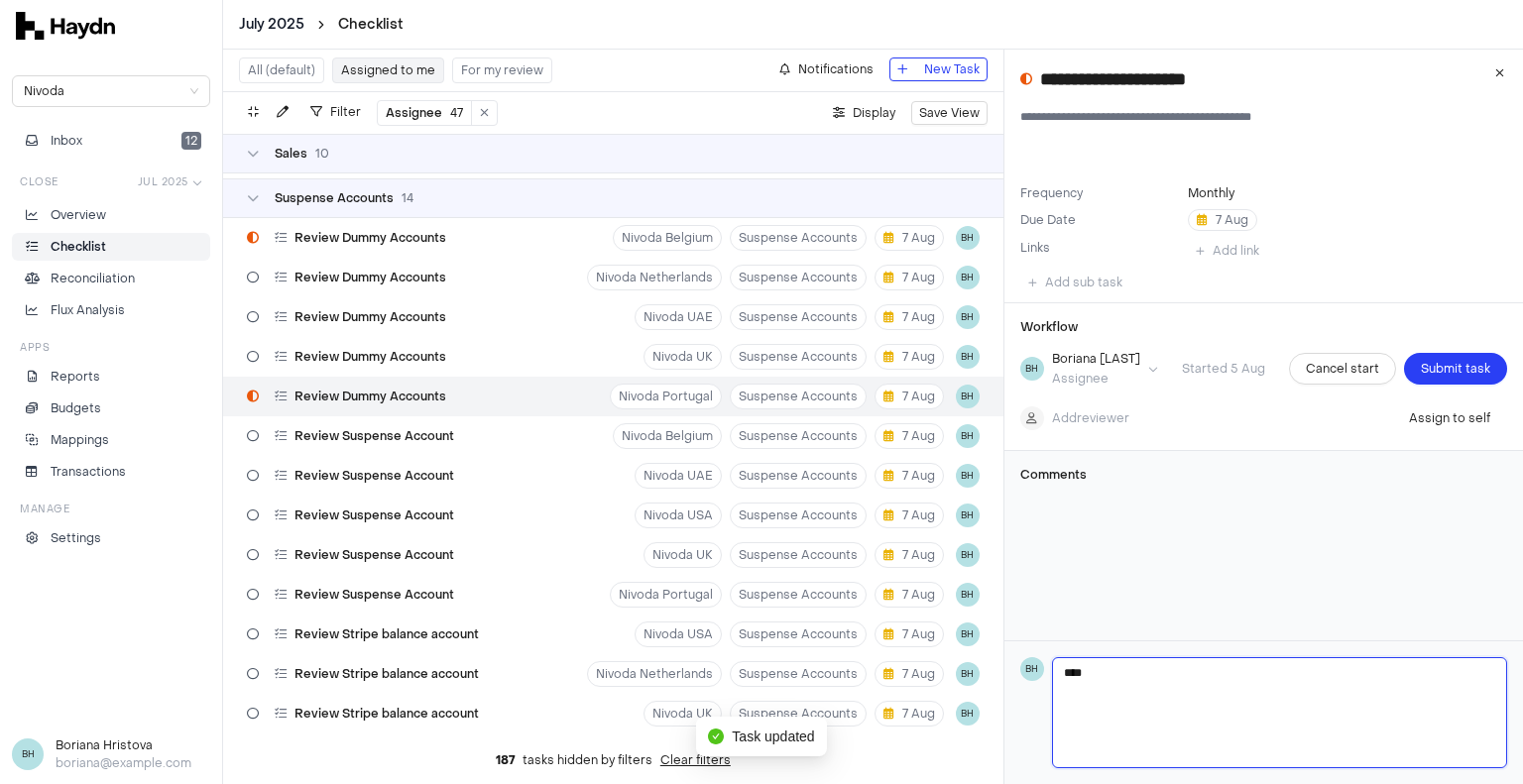type 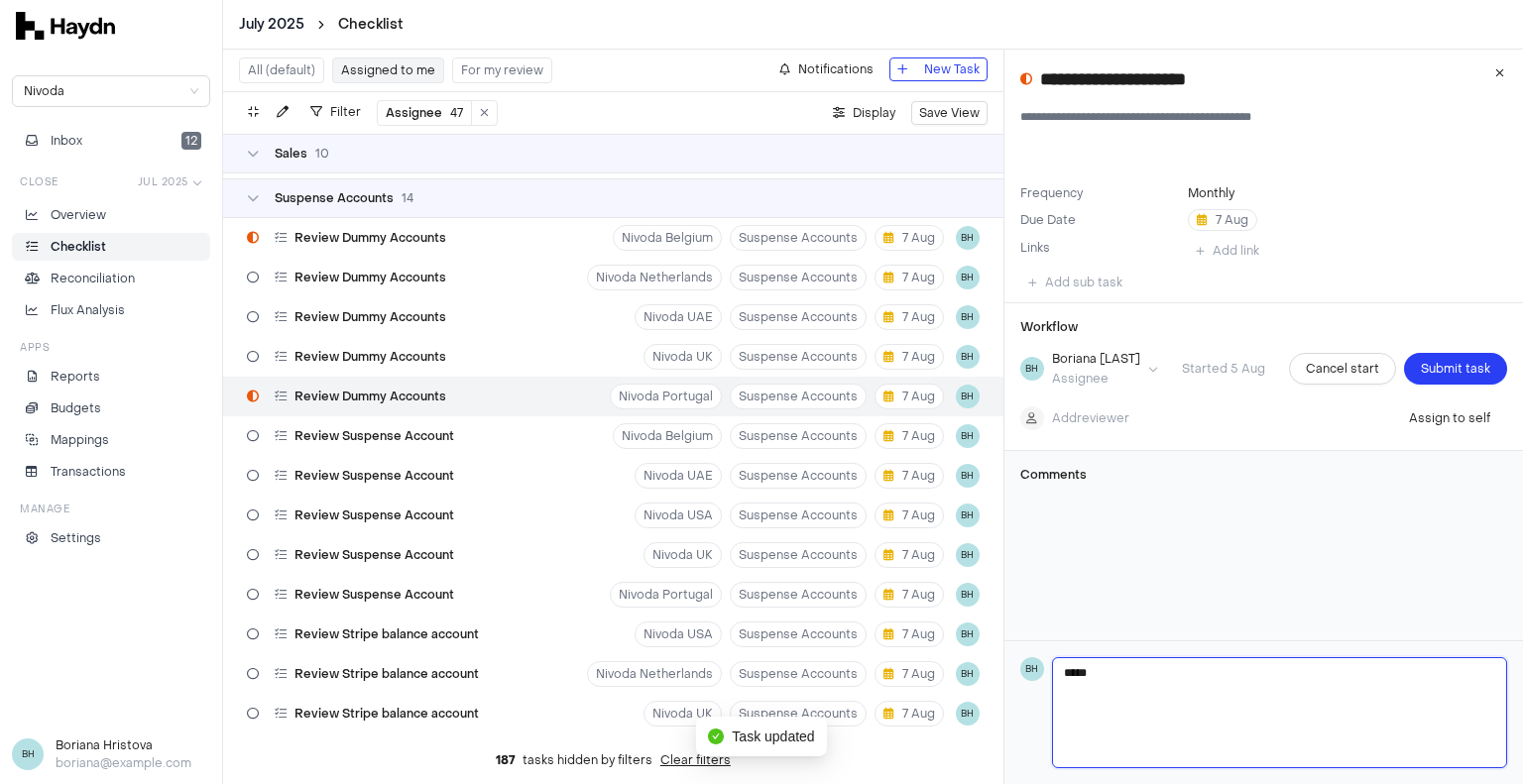 type 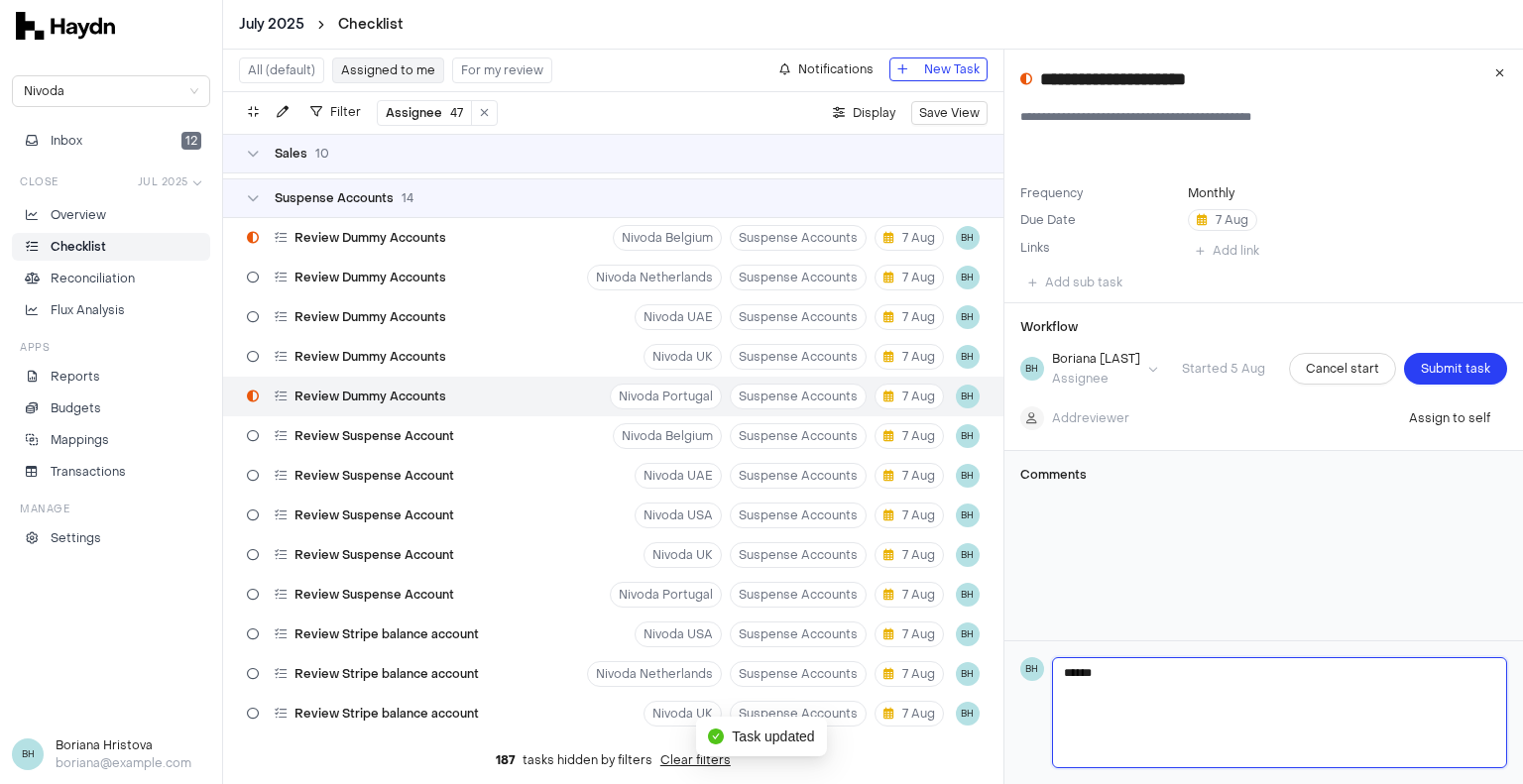 type 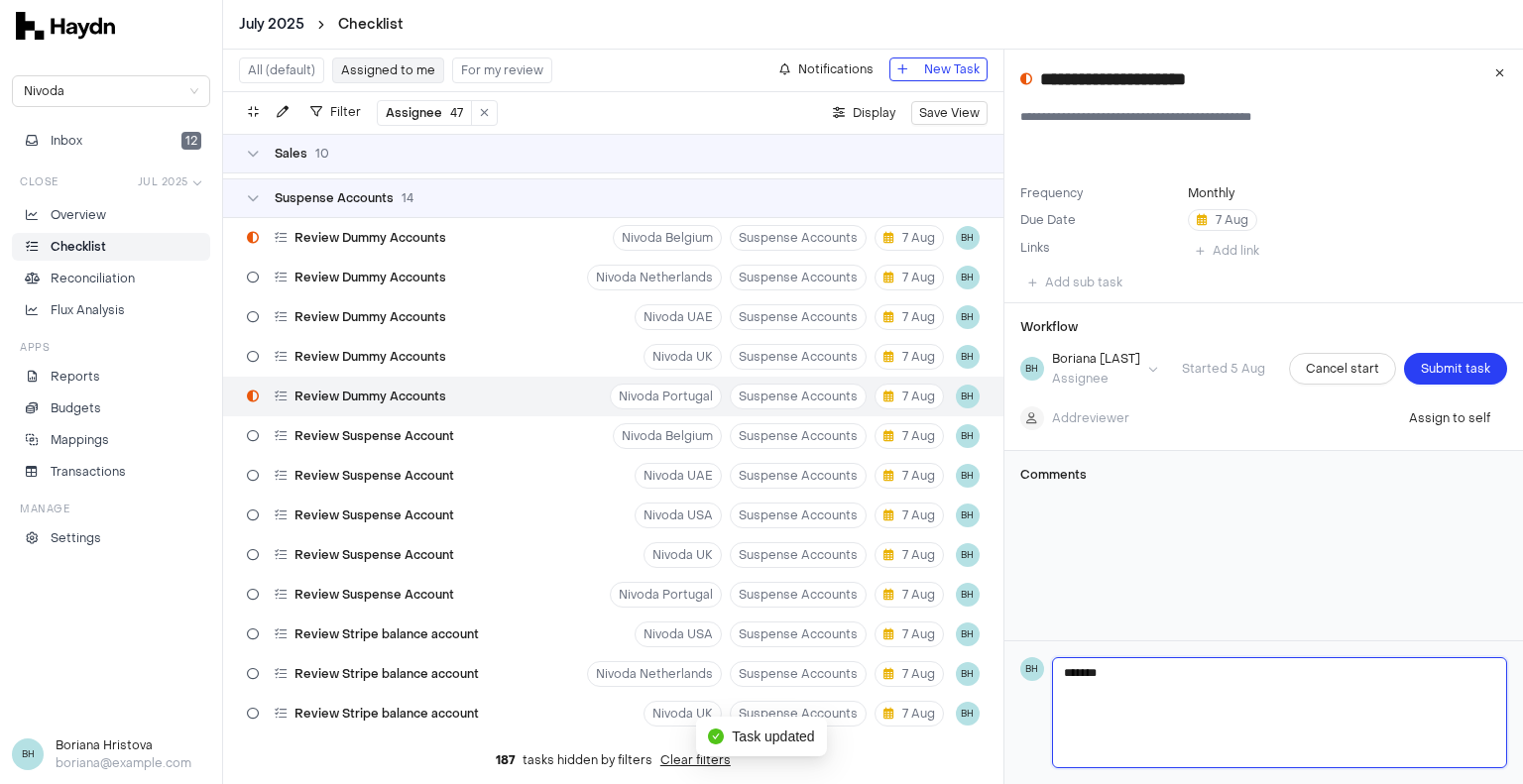 type 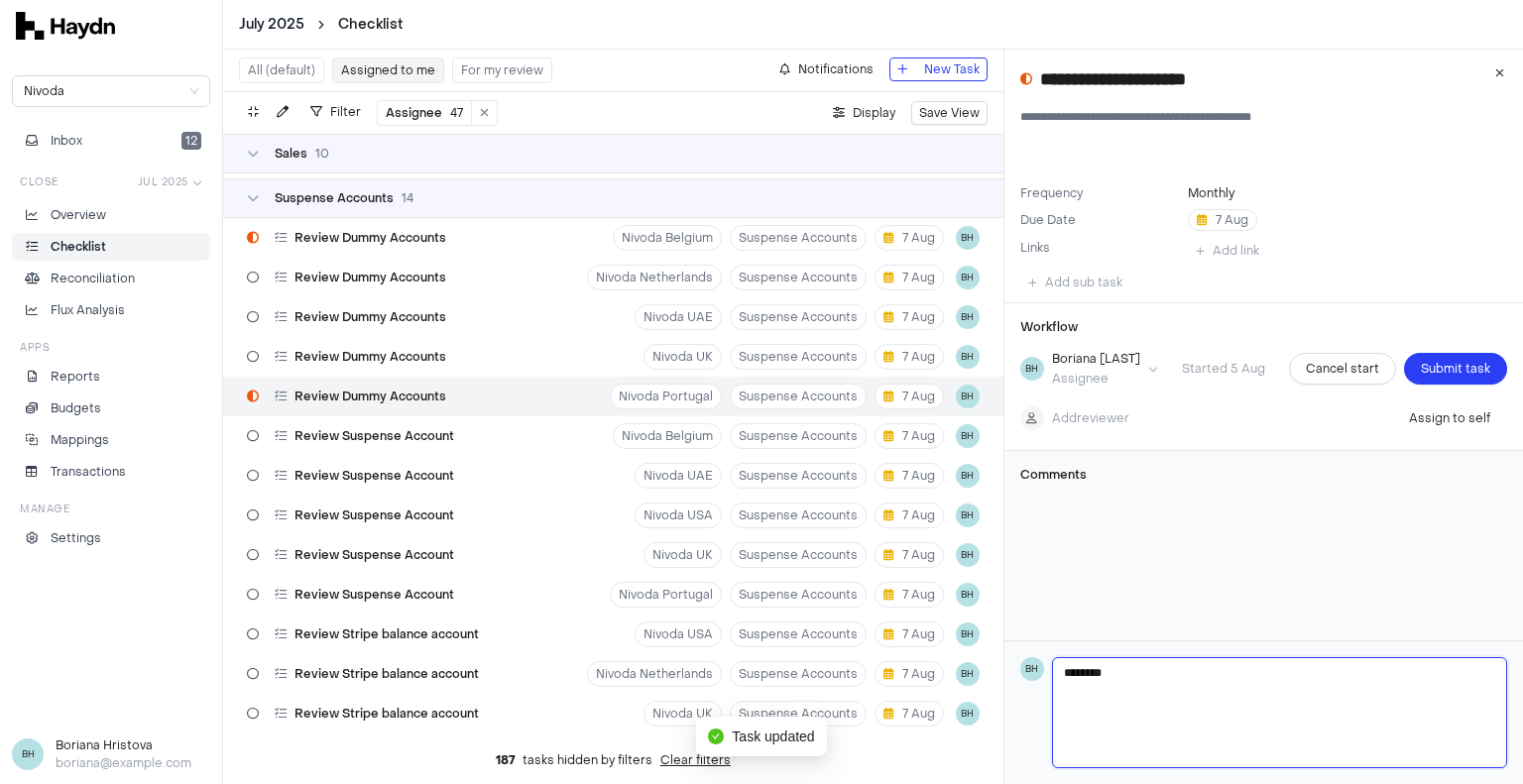 type 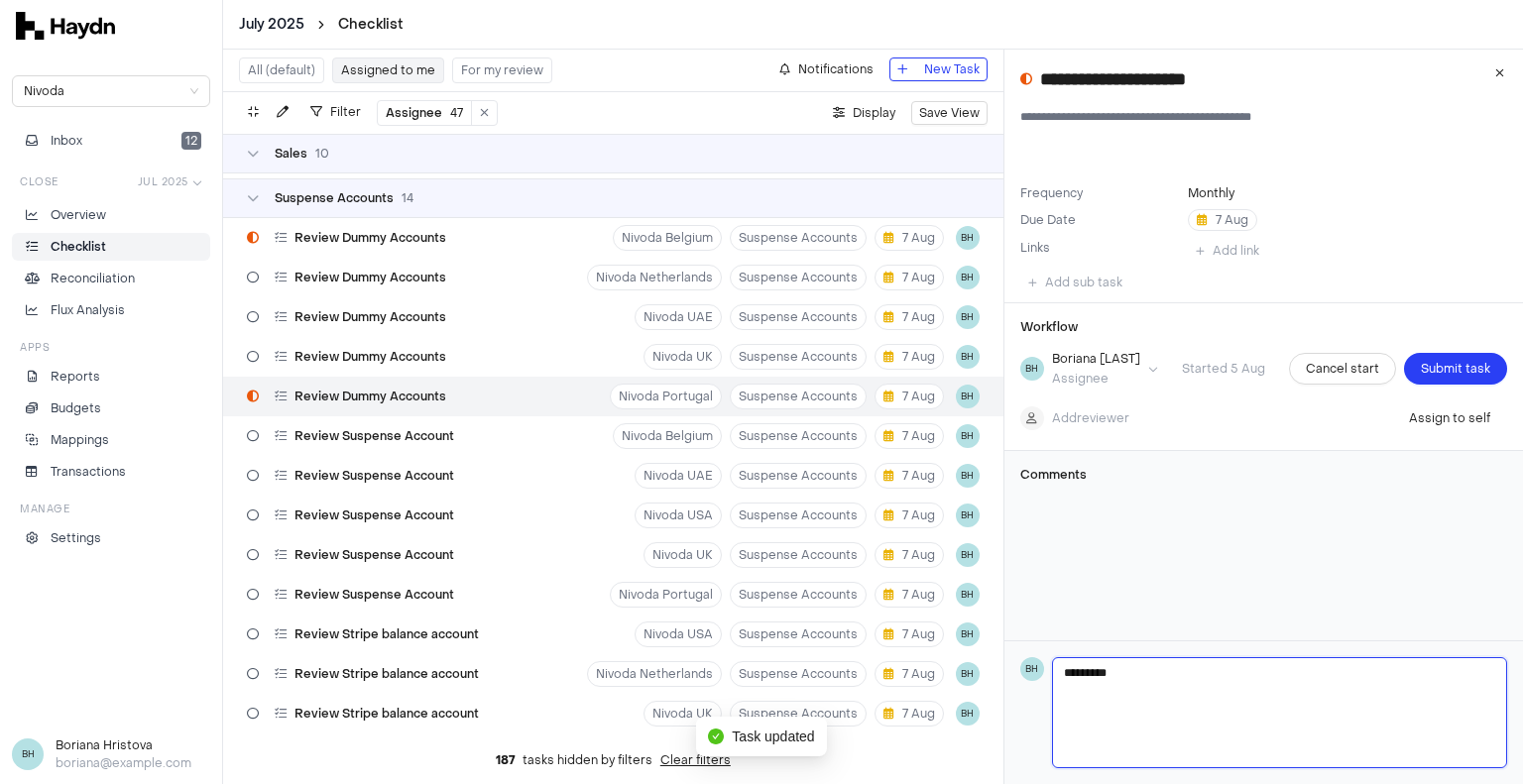 type 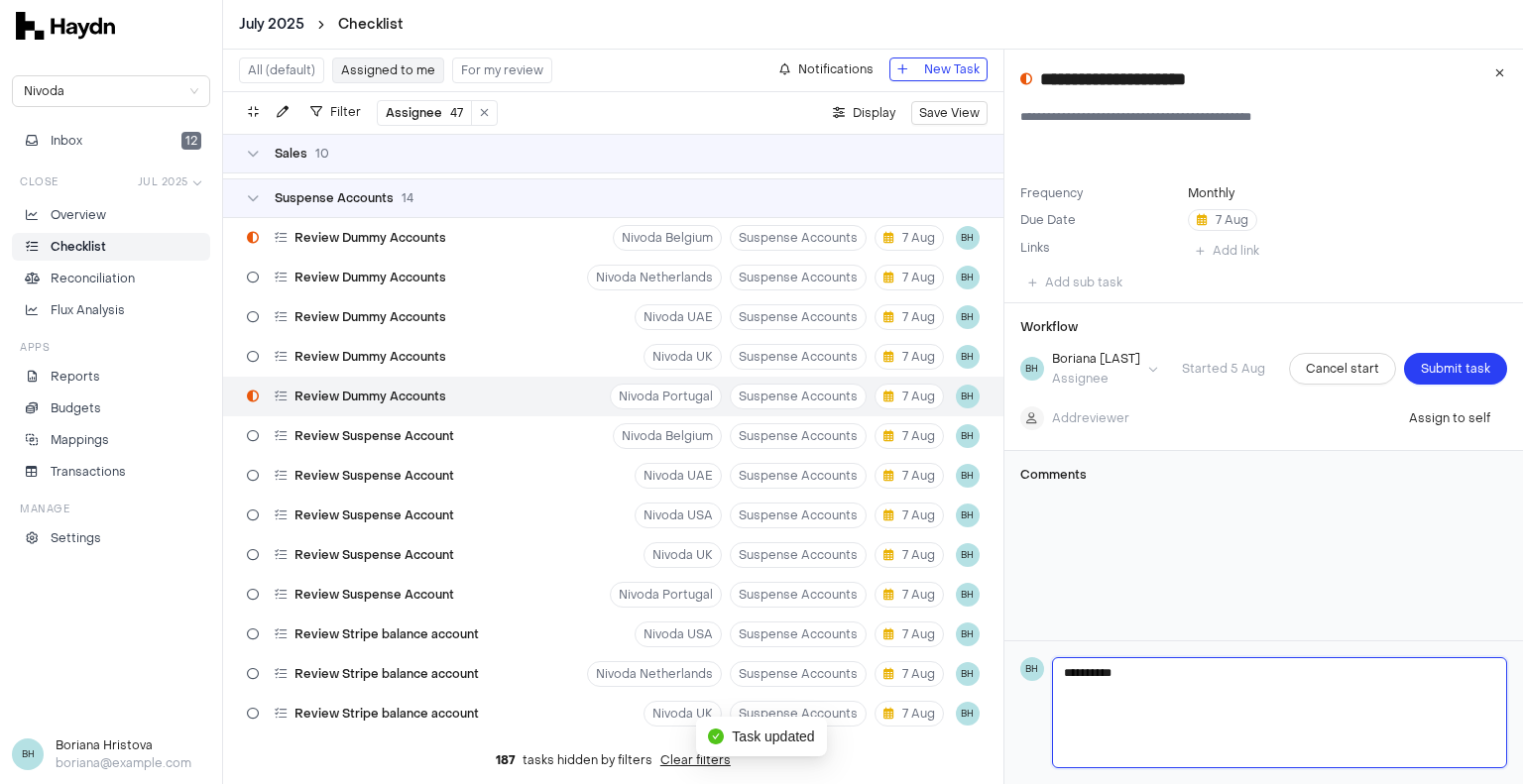 type 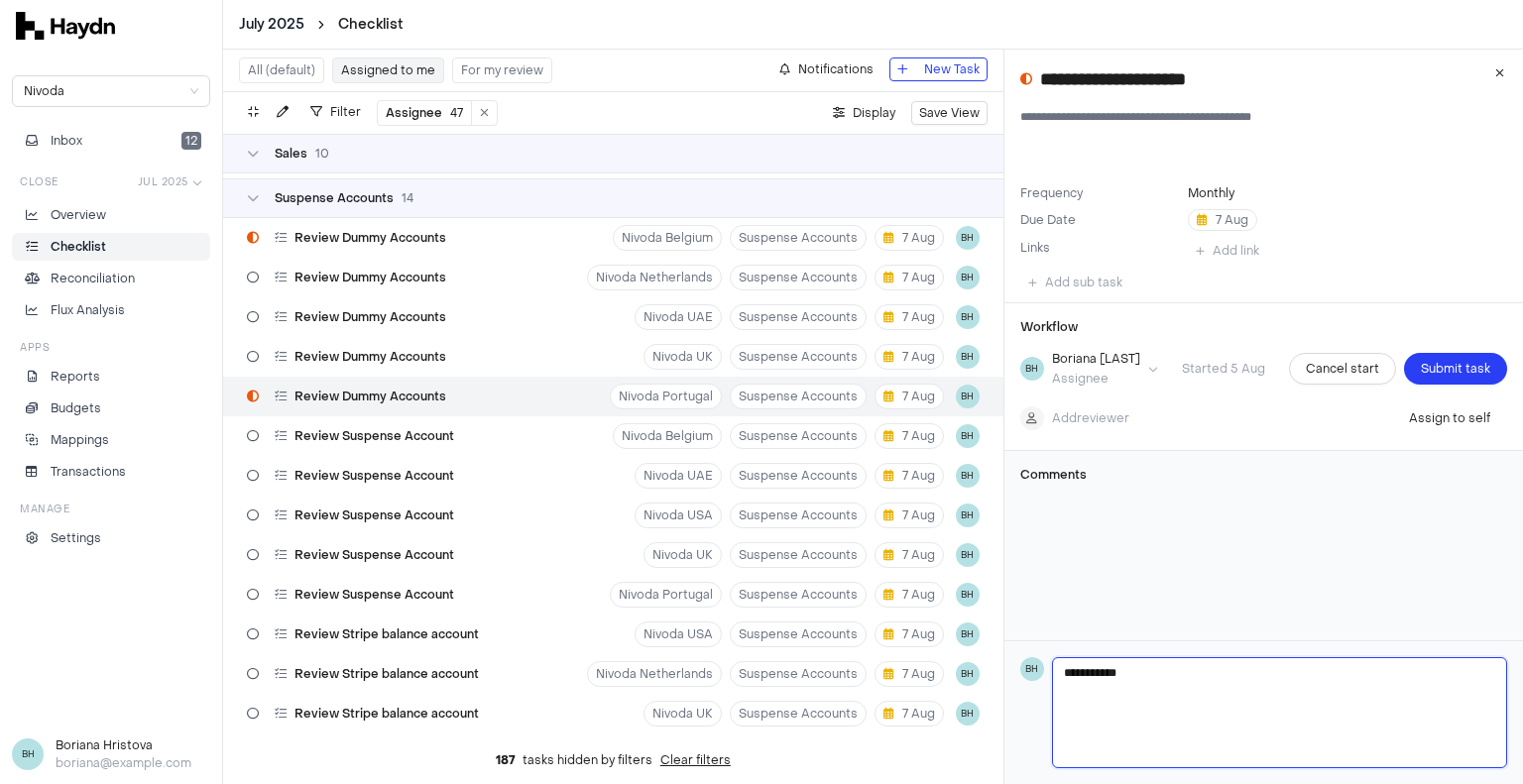 type 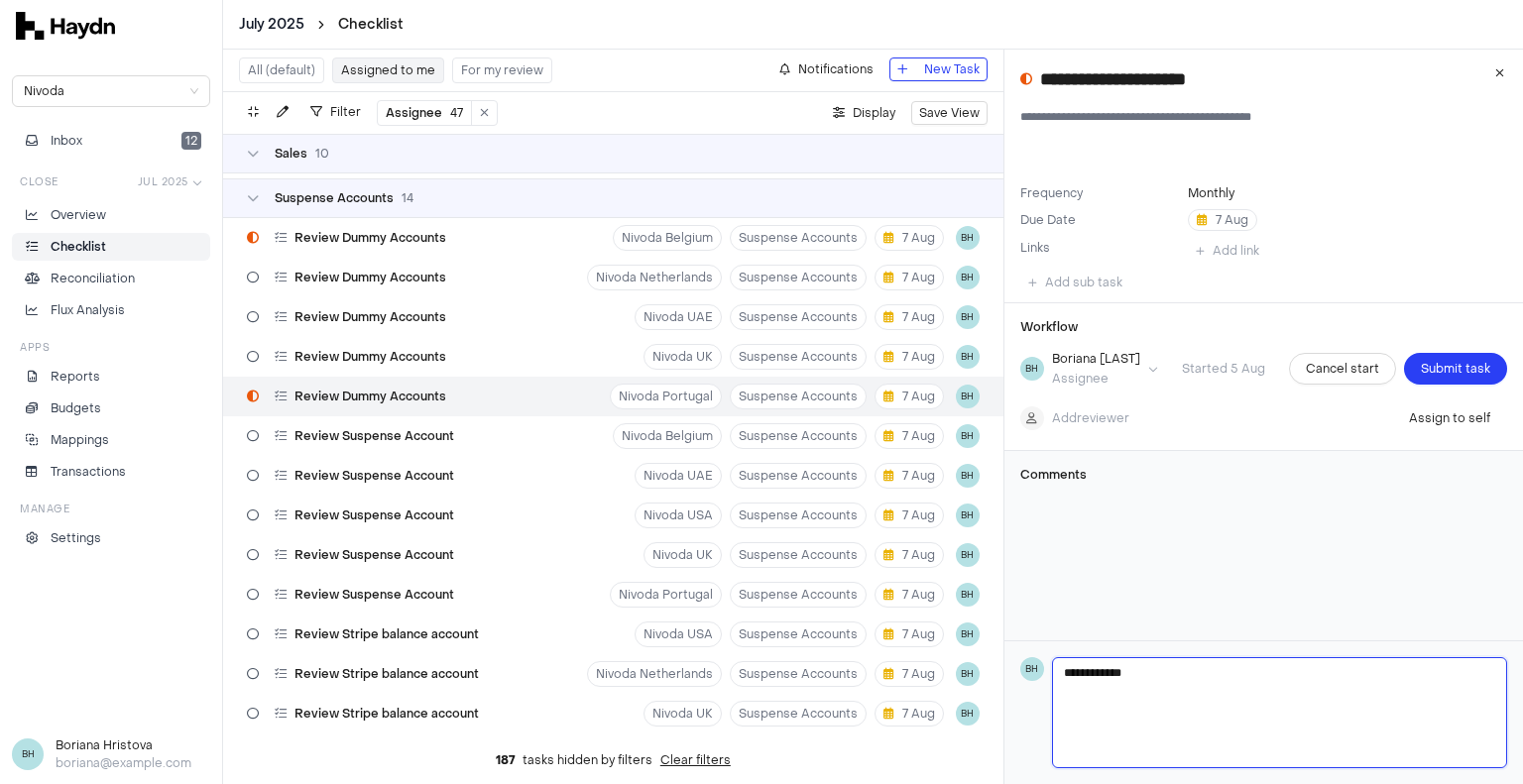 type 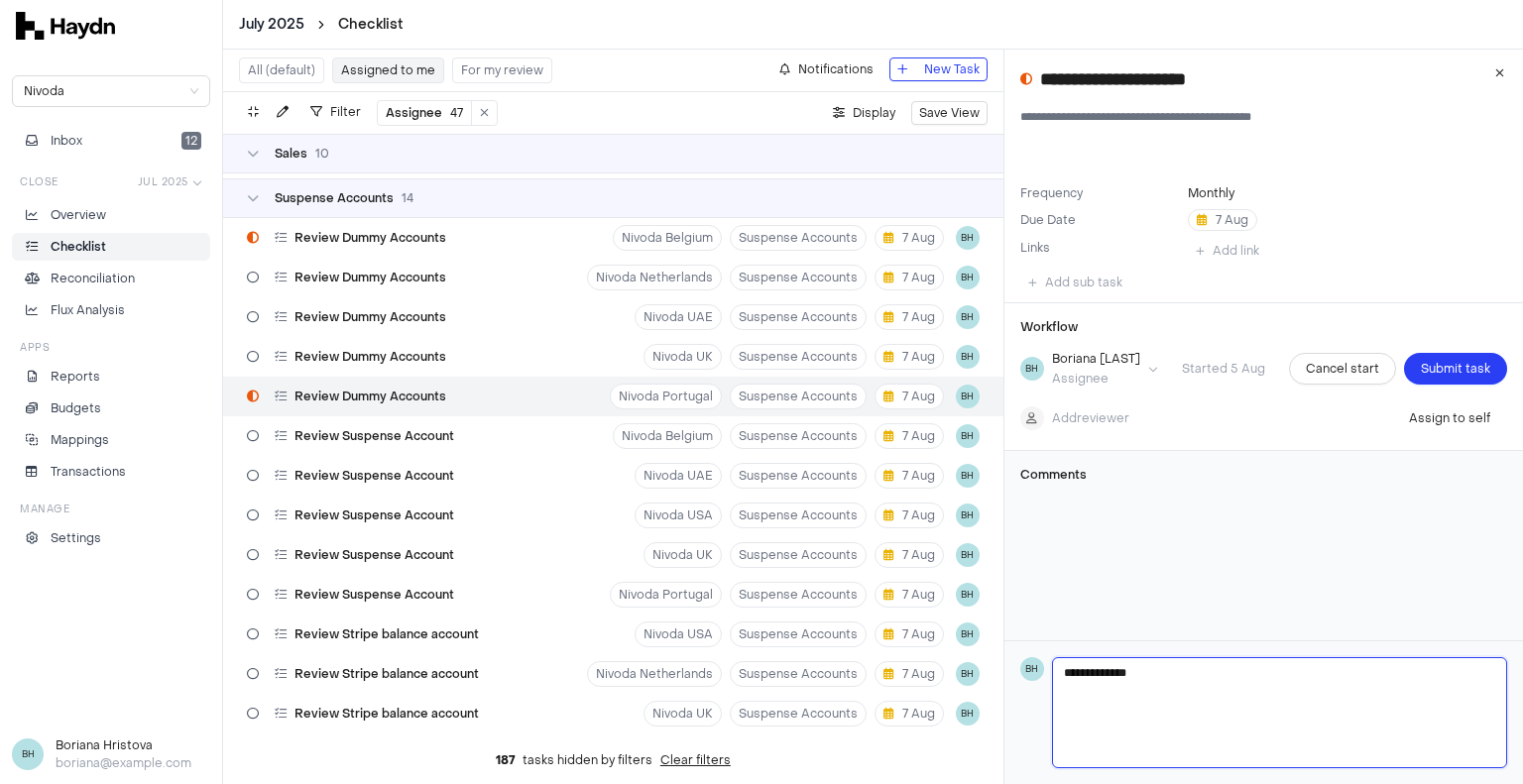 type 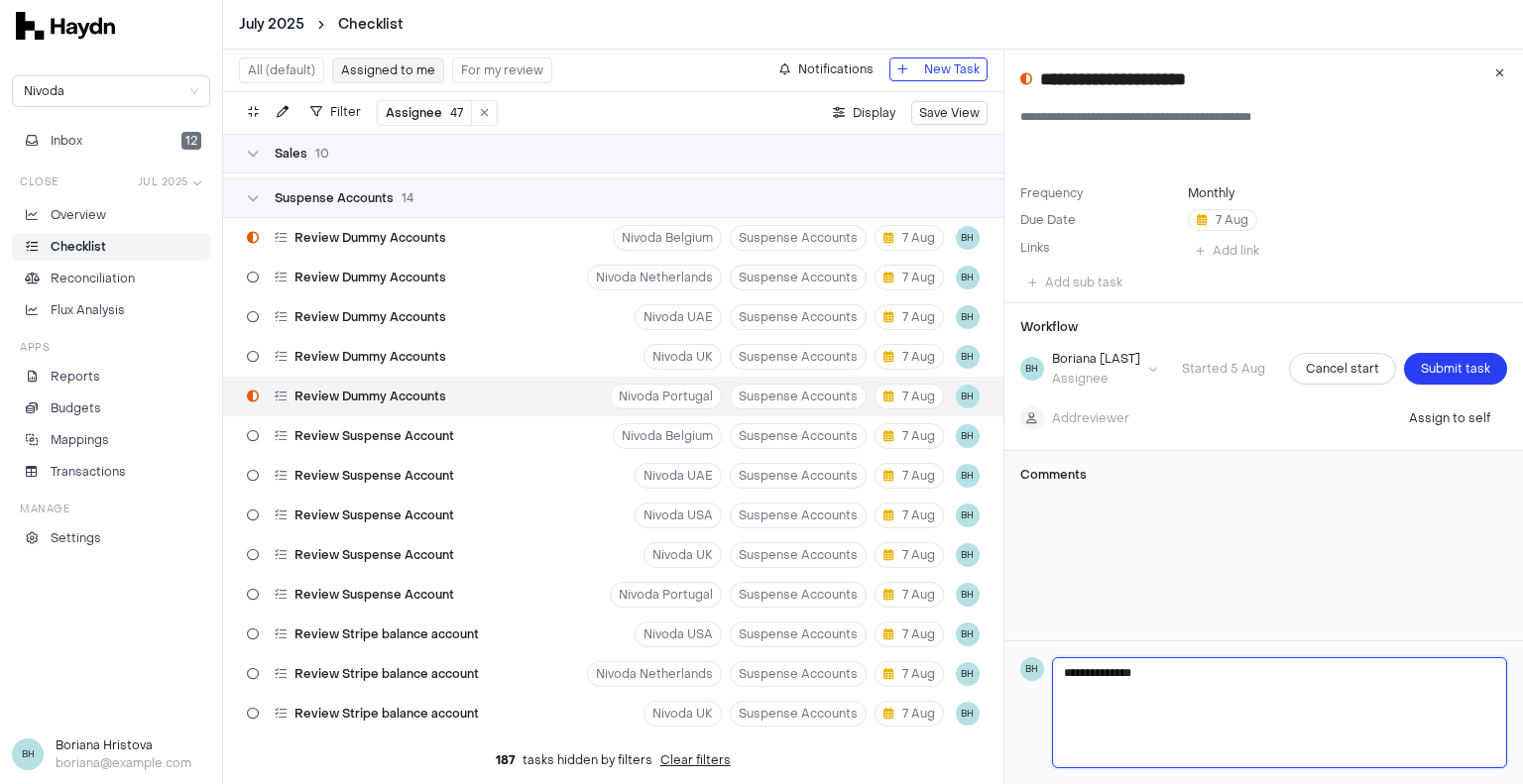 type 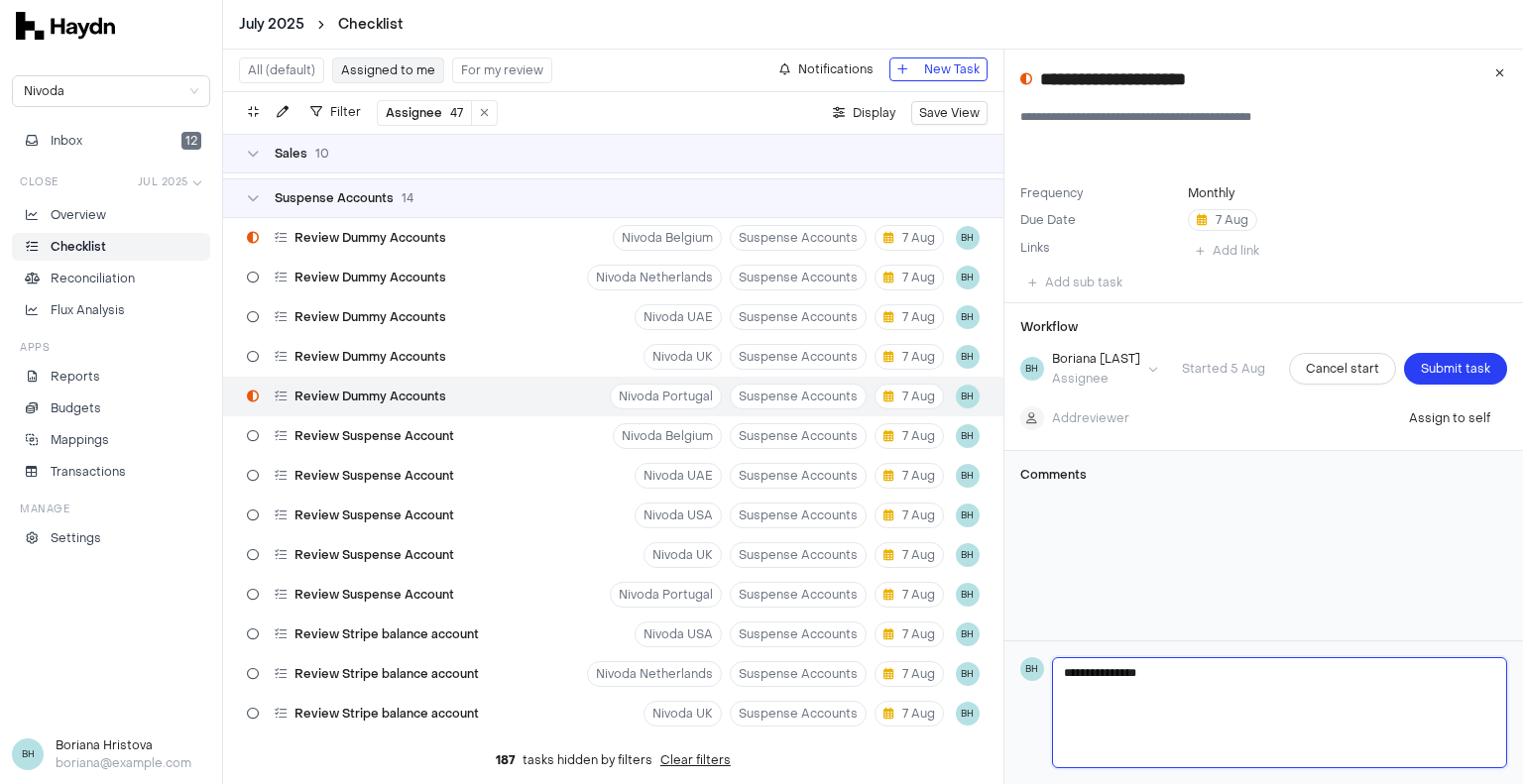 type 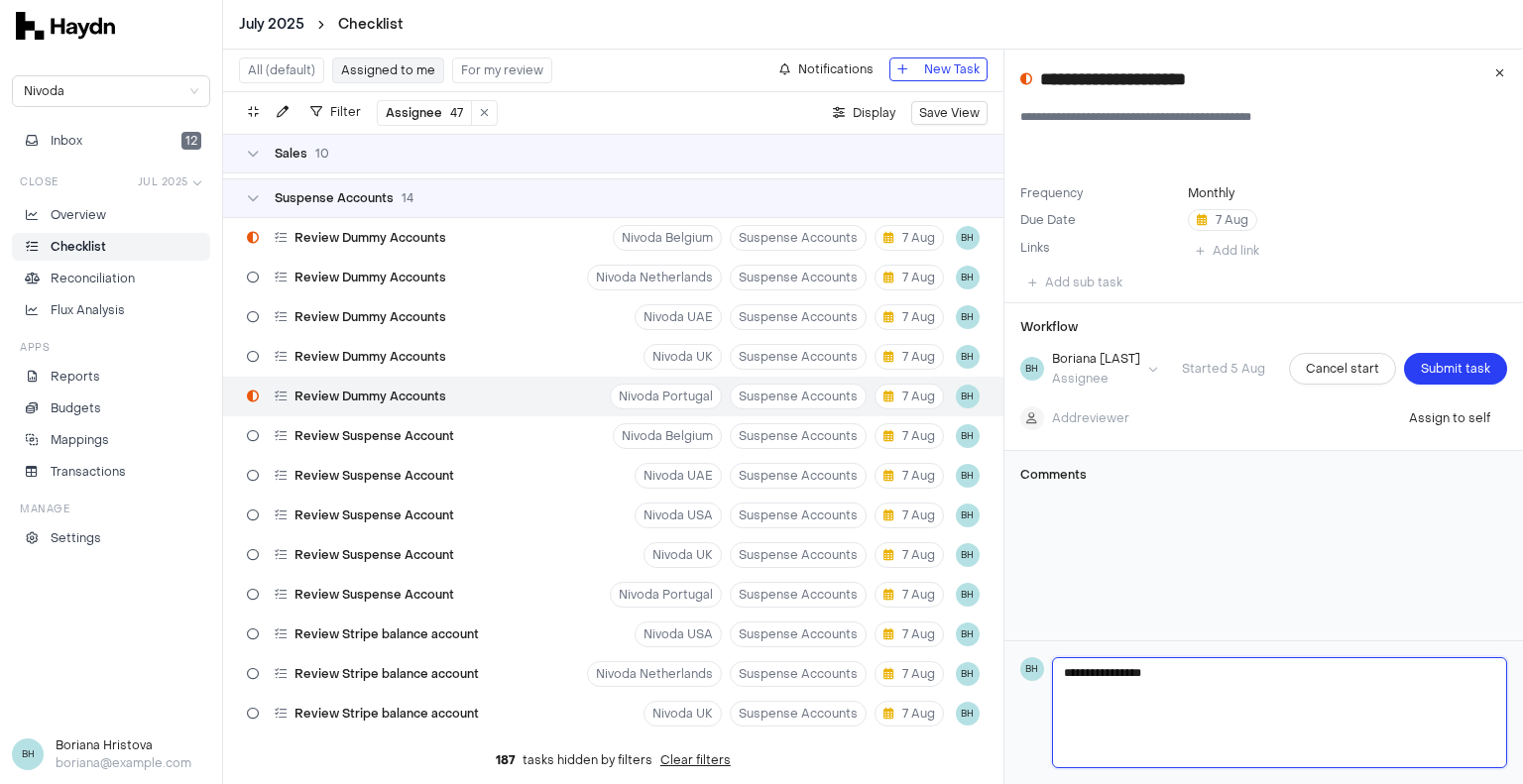 type 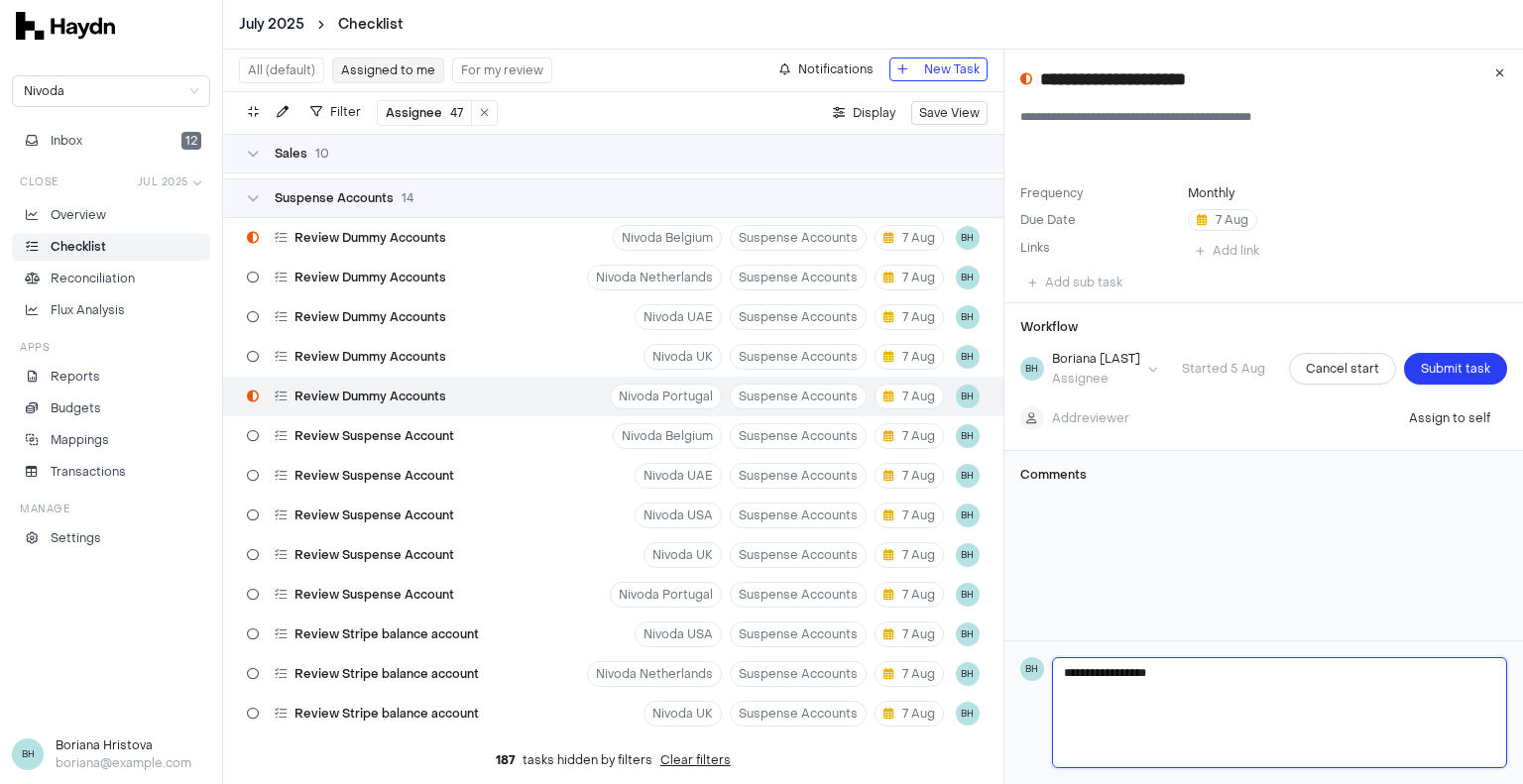 type 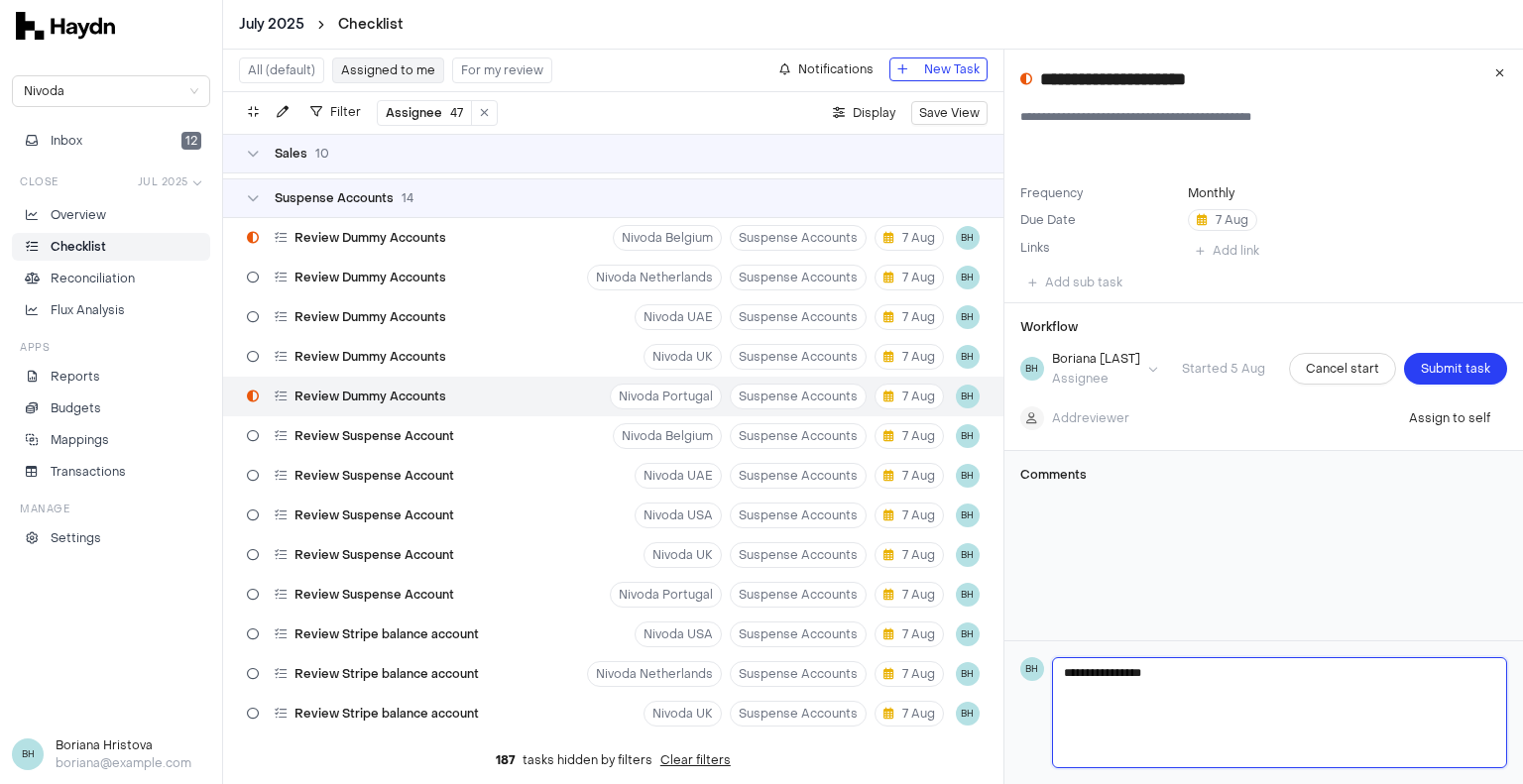 type 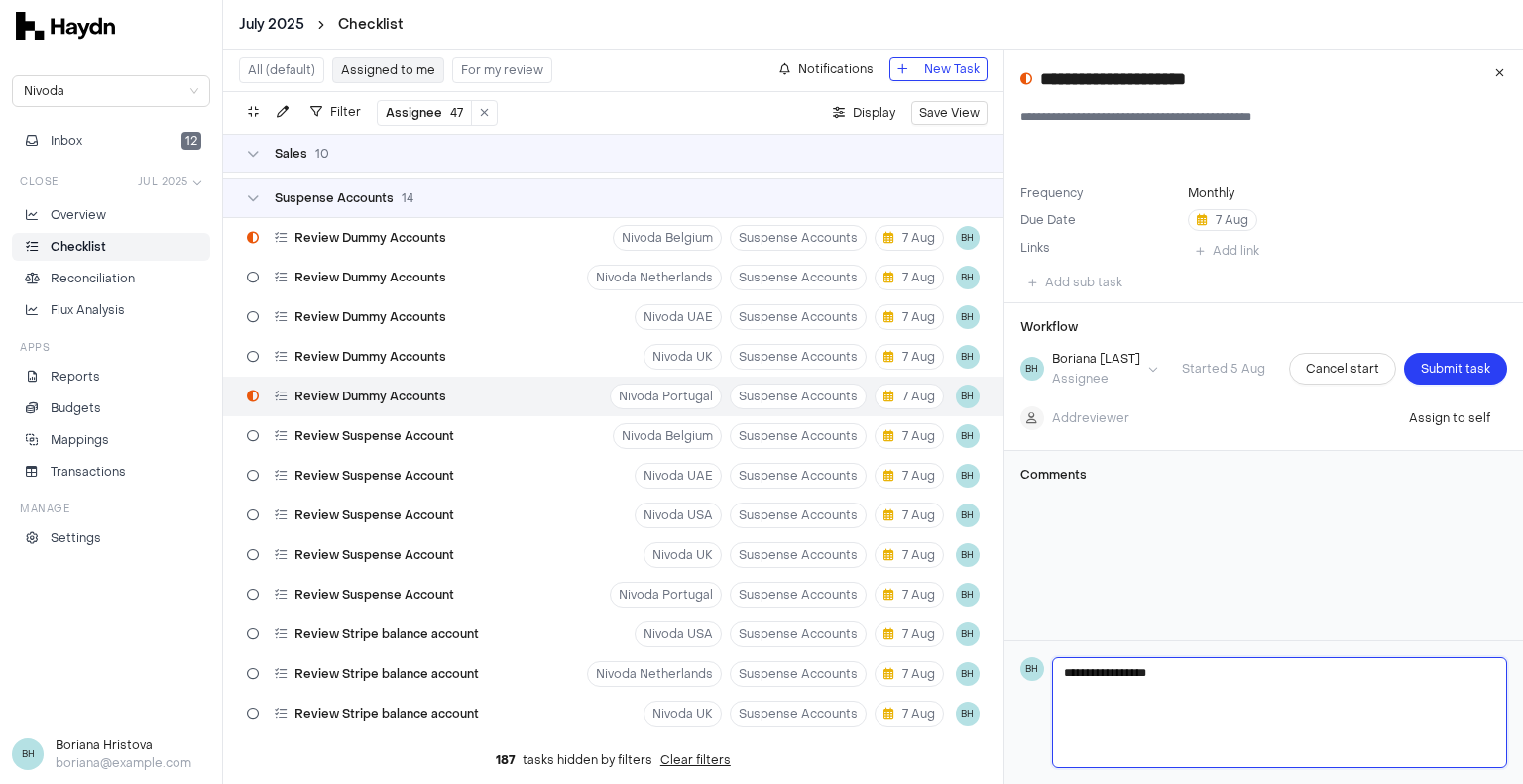 type 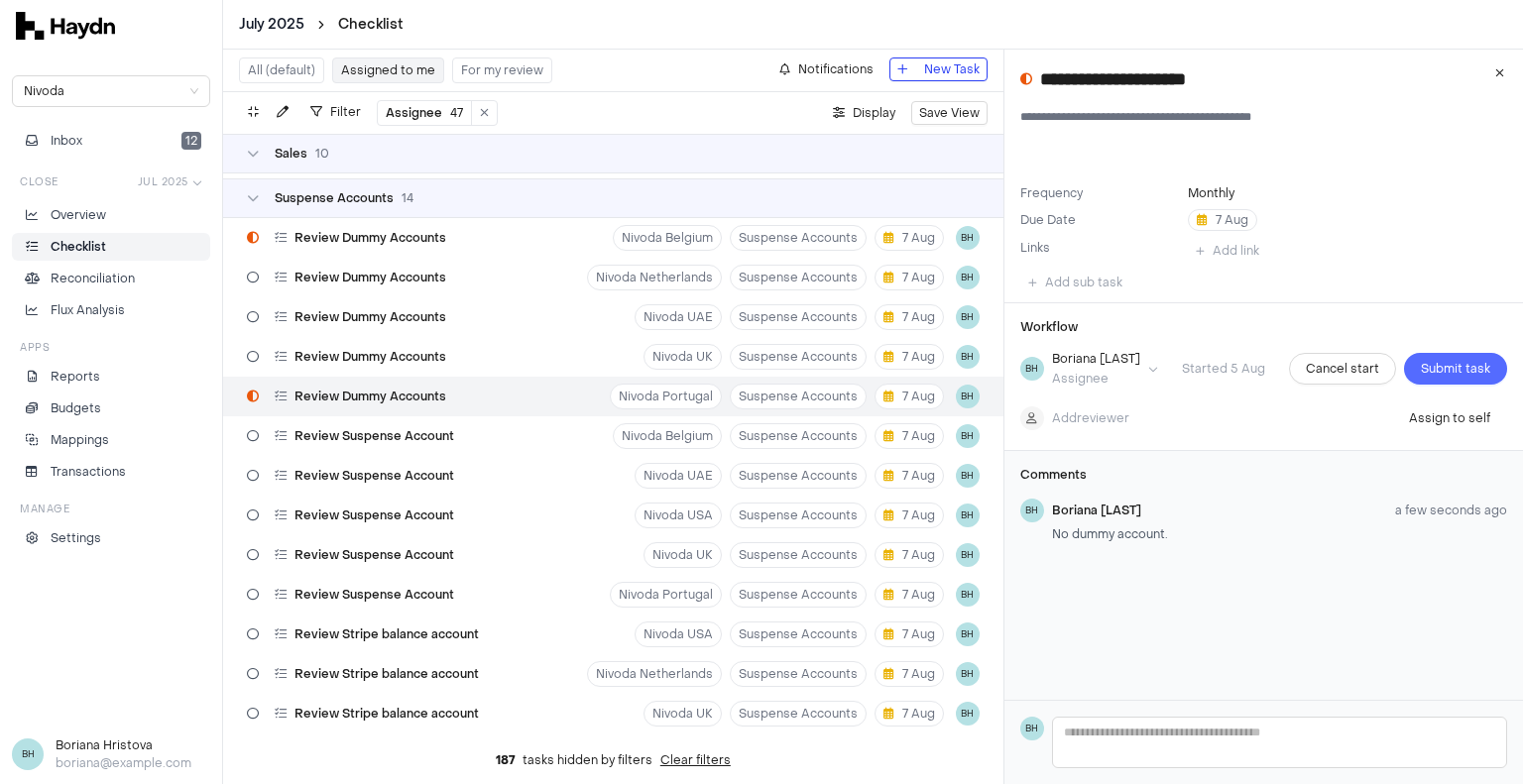 click on "Submit task" at bounding box center (1456, 369) 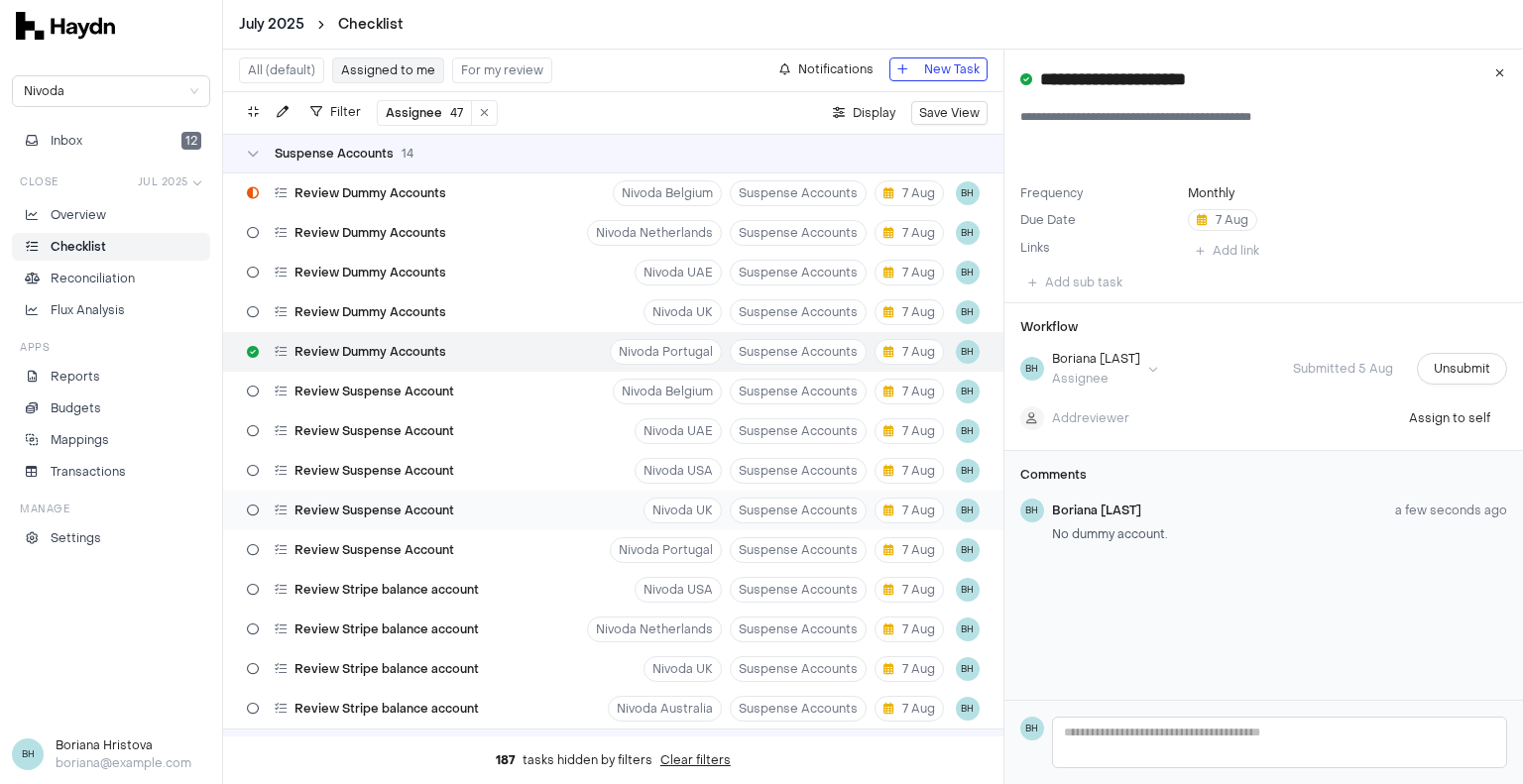 scroll, scrollTop: 1502, scrollLeft: 0, axis: vertical 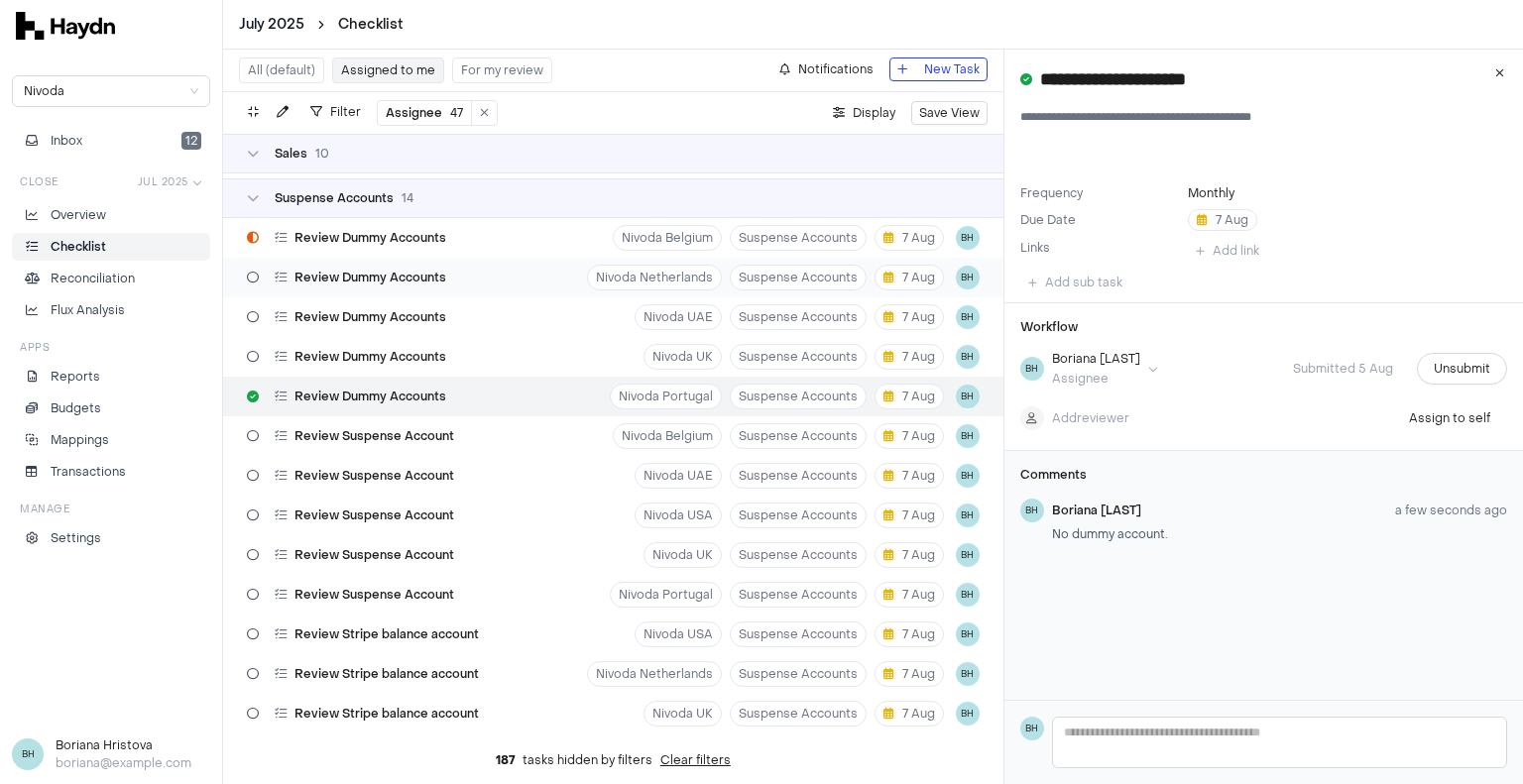 click on "Review Dummy Accounts Nivoda Netherlands Suspense Accounts 7 Aug BH" at bounding box center [613, 278] 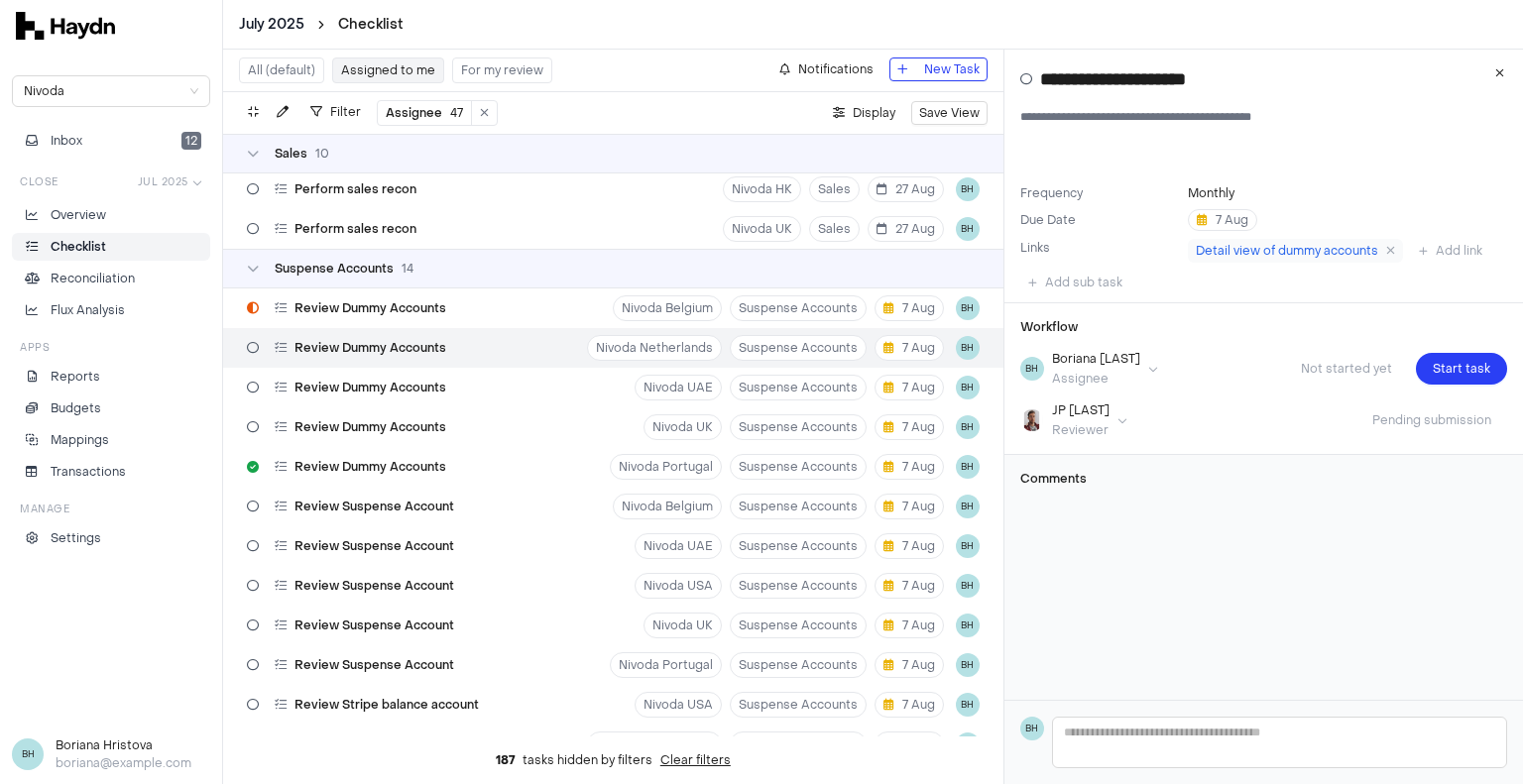 scroll, scrollTop: 1402, scrollLeft: 0, axis: vertical 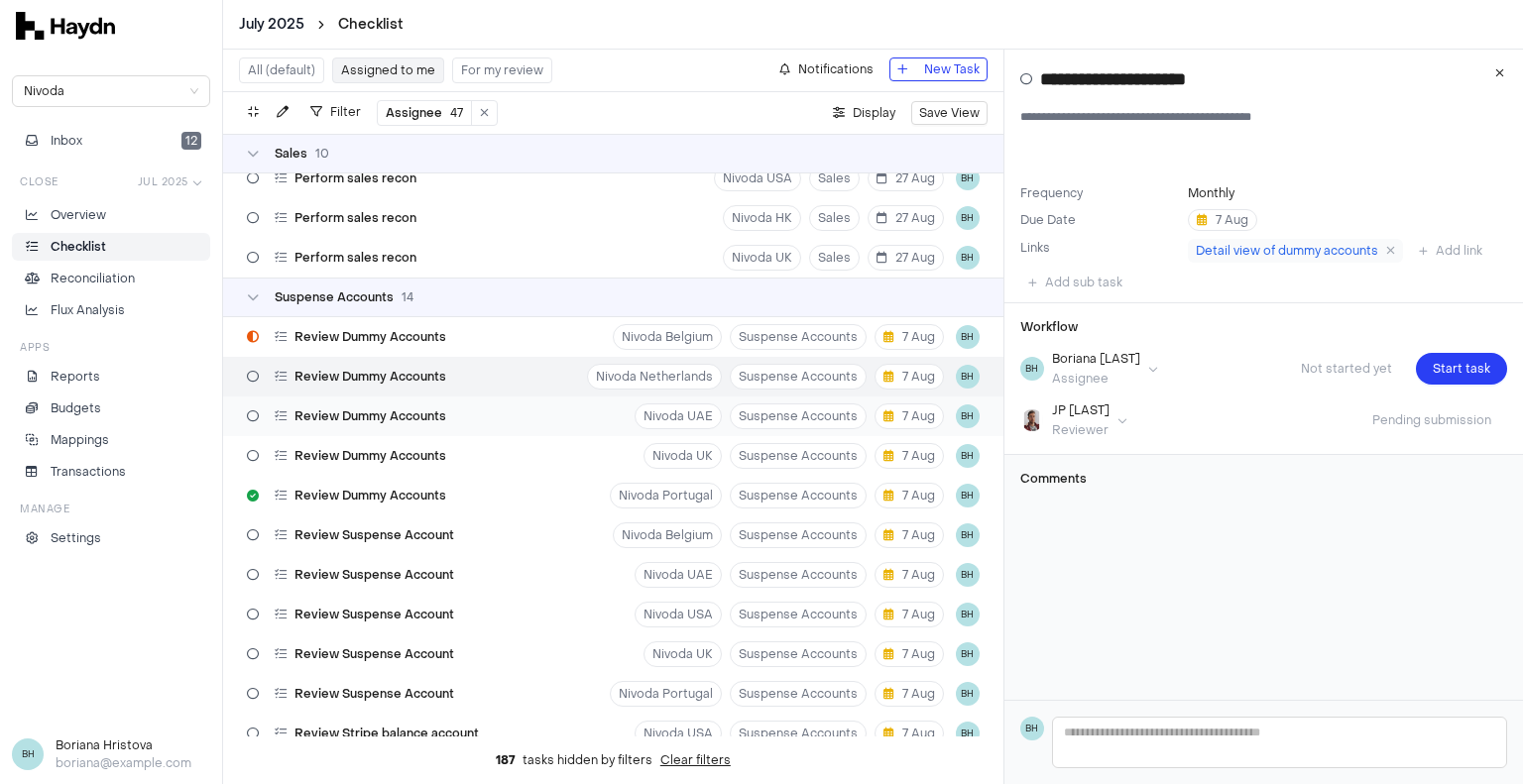 click on "Review Dummy Accounts Nivoda UAE Suspense Accounts 7 Aug BH" at bounding box center [613, 416] 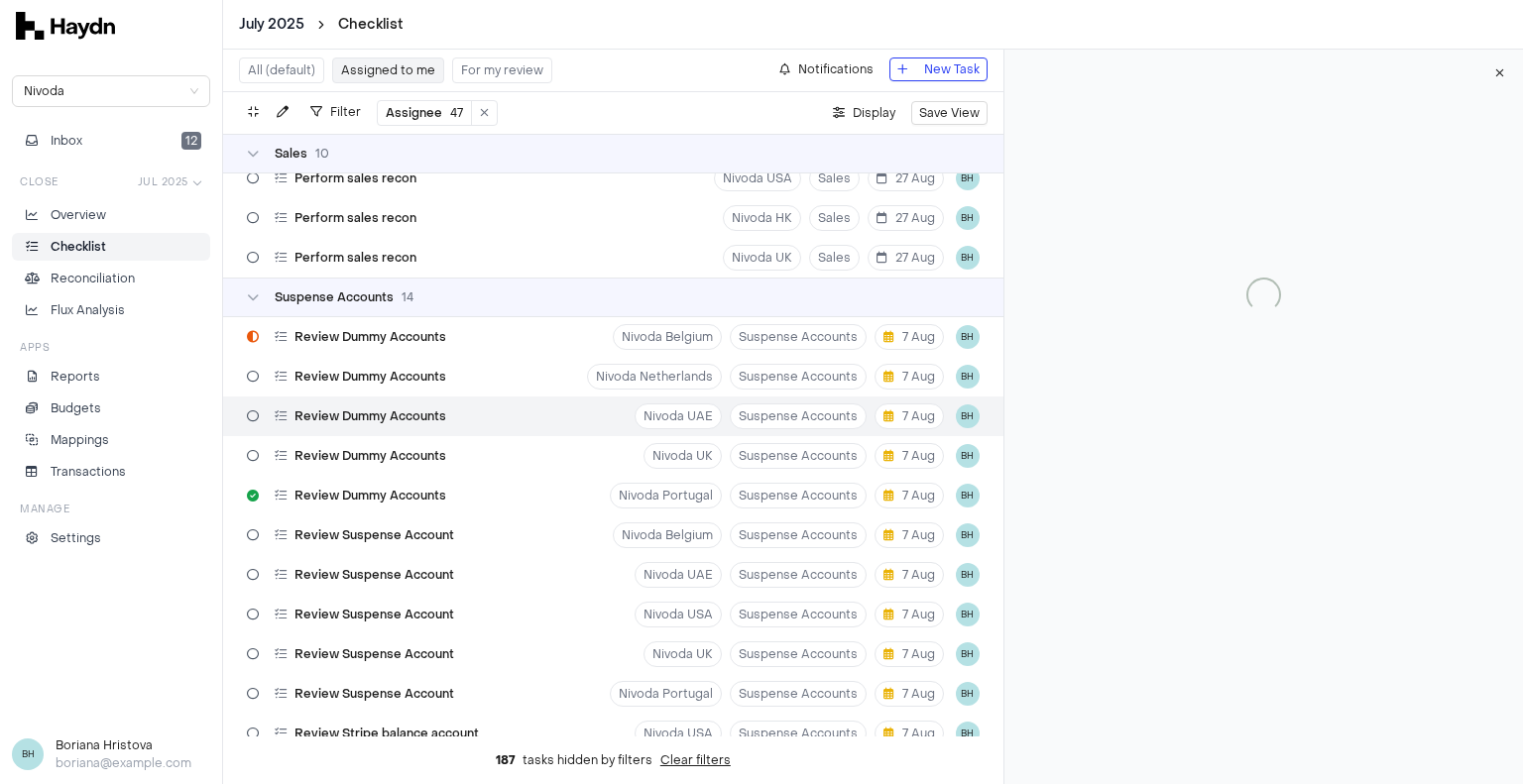 type 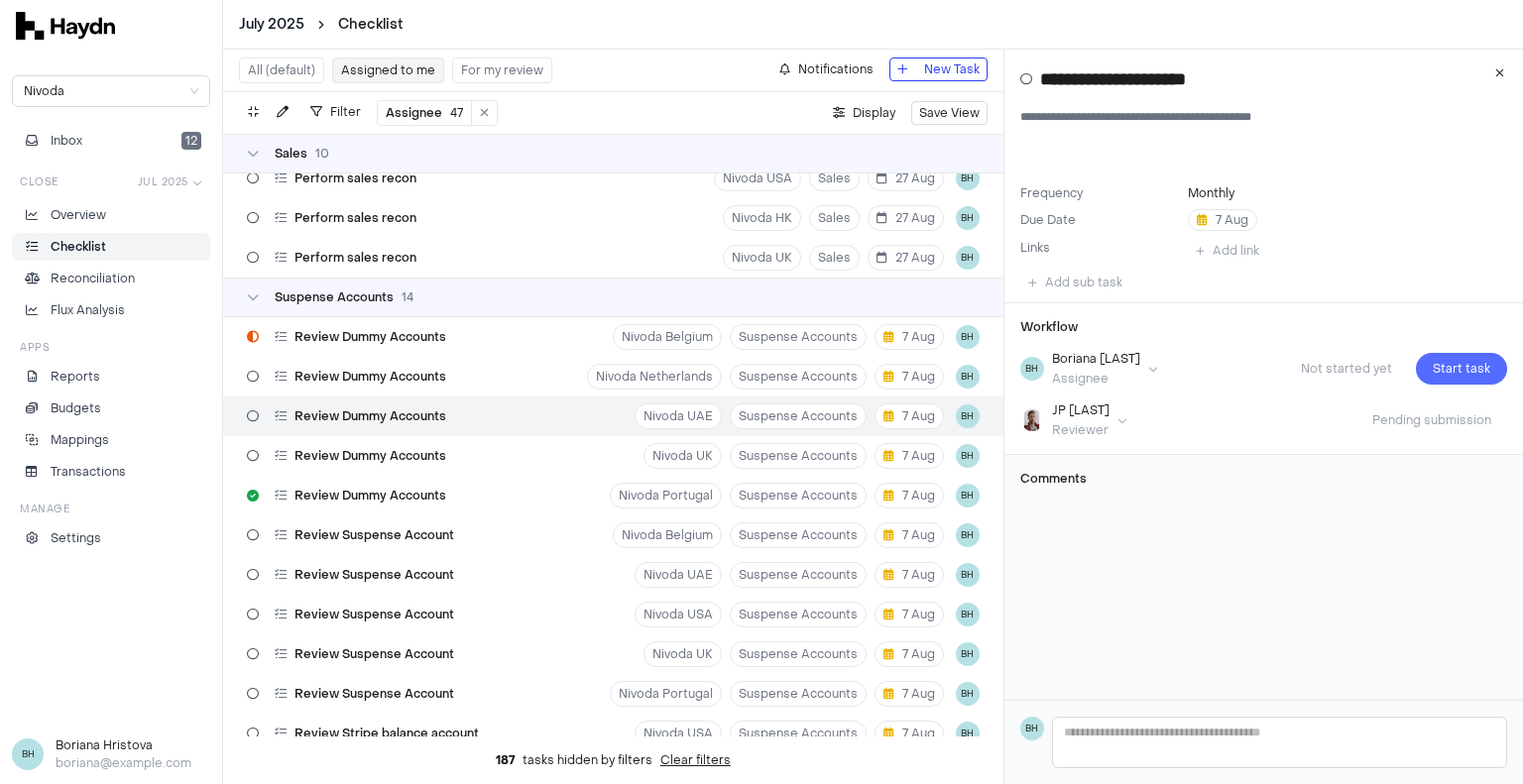 click on "Start task" at bounding box center [1462, 369] 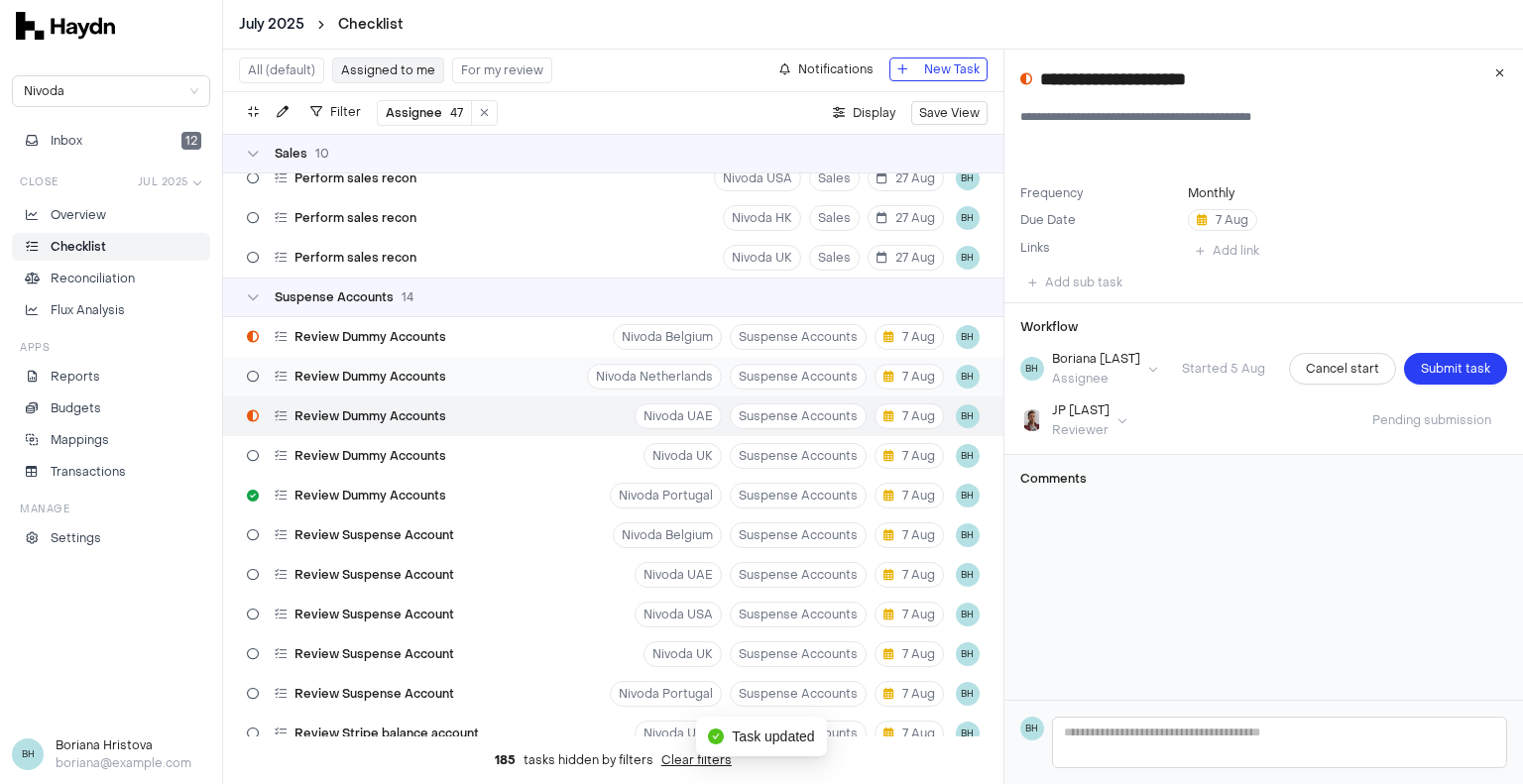 click on "Review Dummy Accounts Nivoda Netherlands Suspense Accounts 7 Aug BH" at bounding box center [613, 377] 